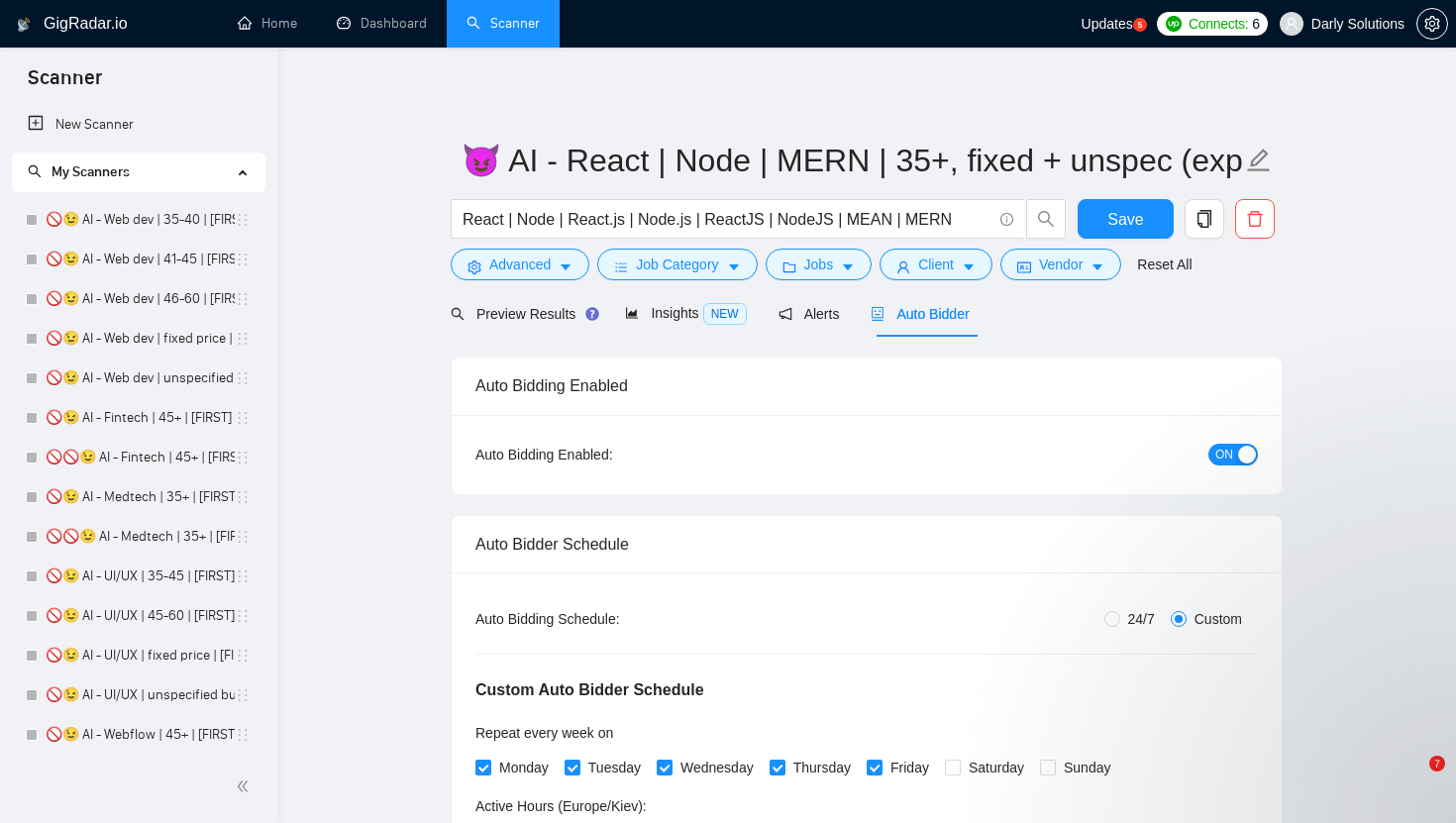 scroll, scrollTop: 0, scrollLeft: 0, axis: both 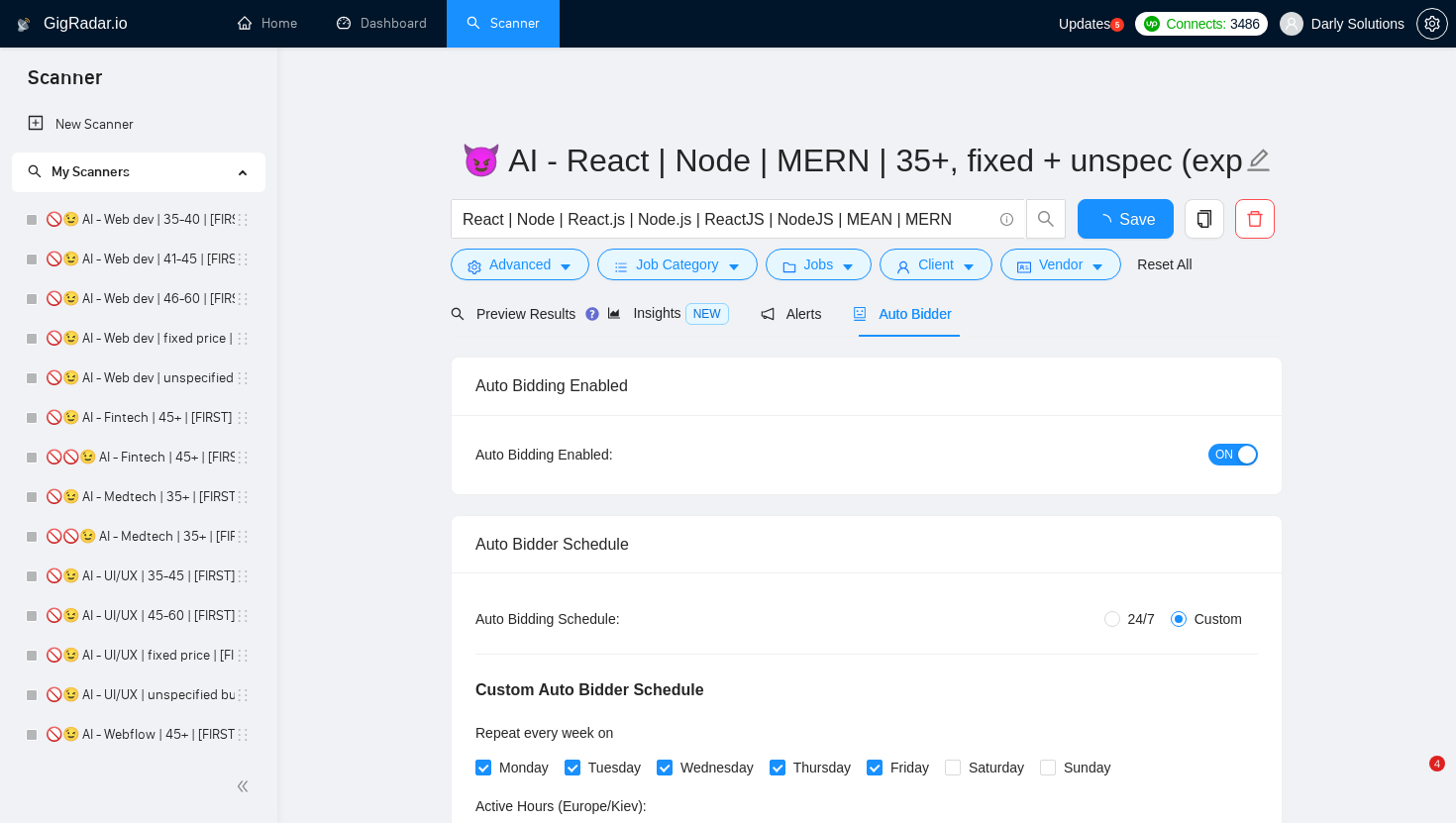 type 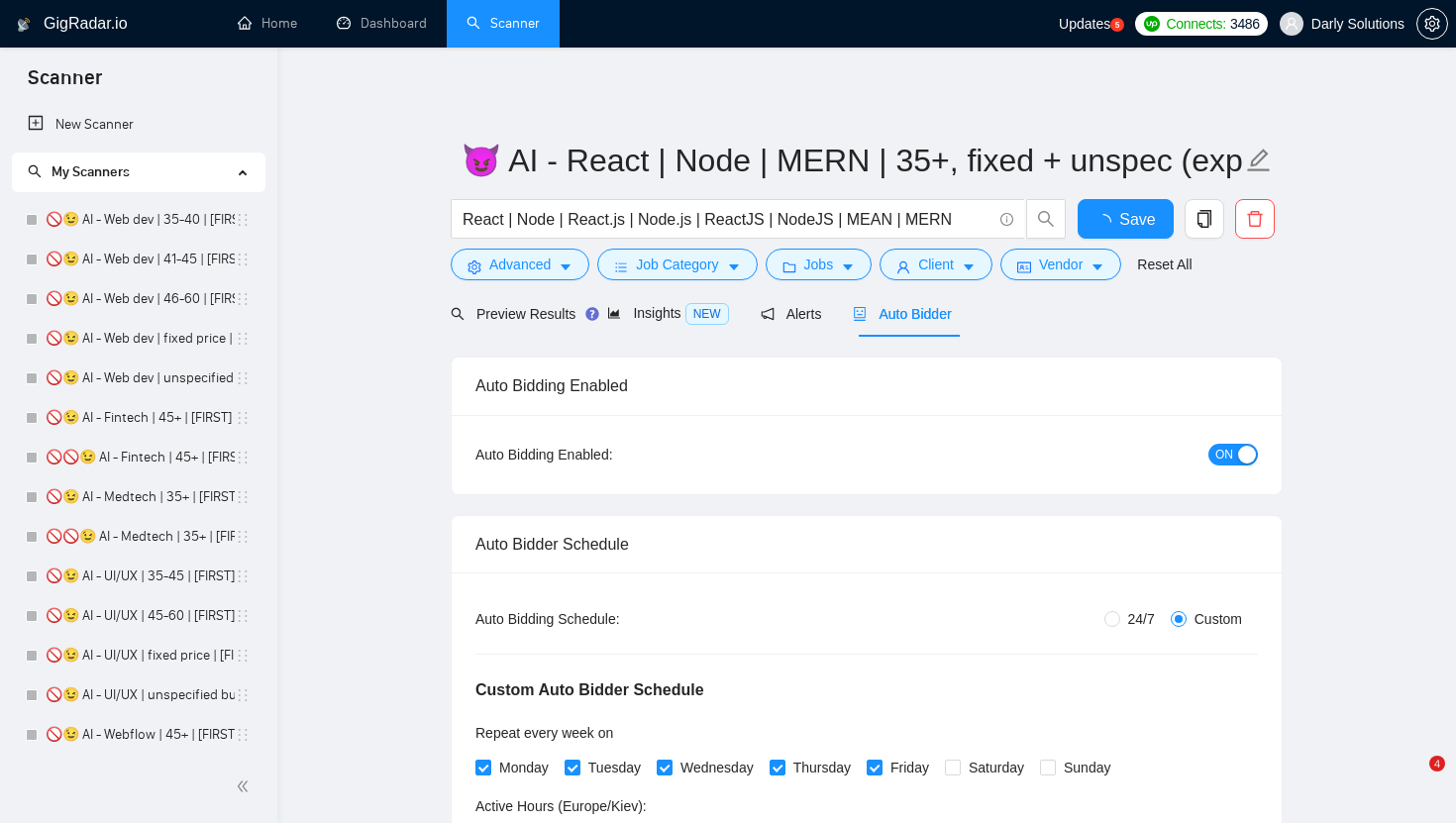 scroll, scrollTop: 0, scrollLeft: 0, axis: both 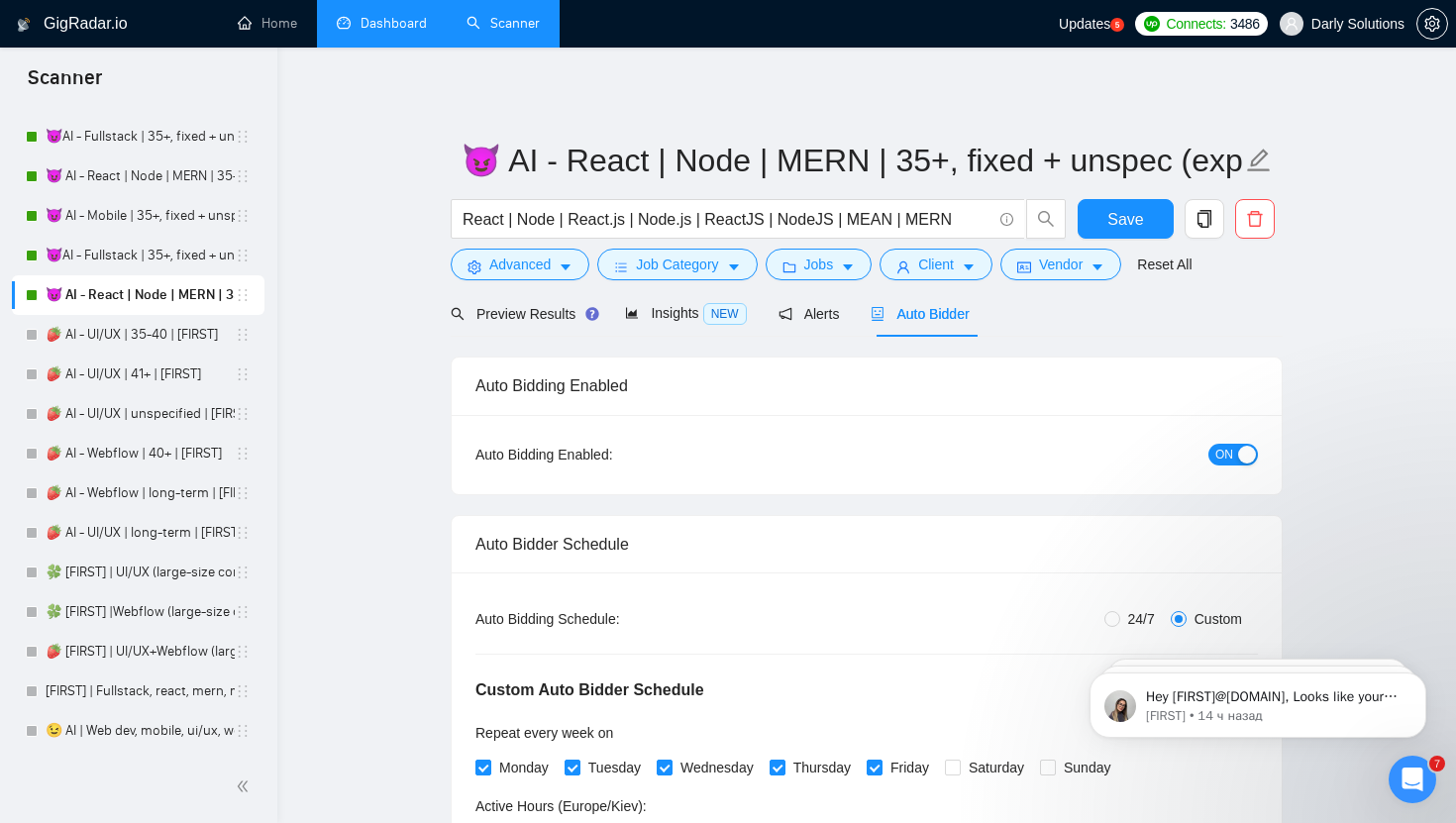 click on "Dashboard" at bounding box center (381, 23) 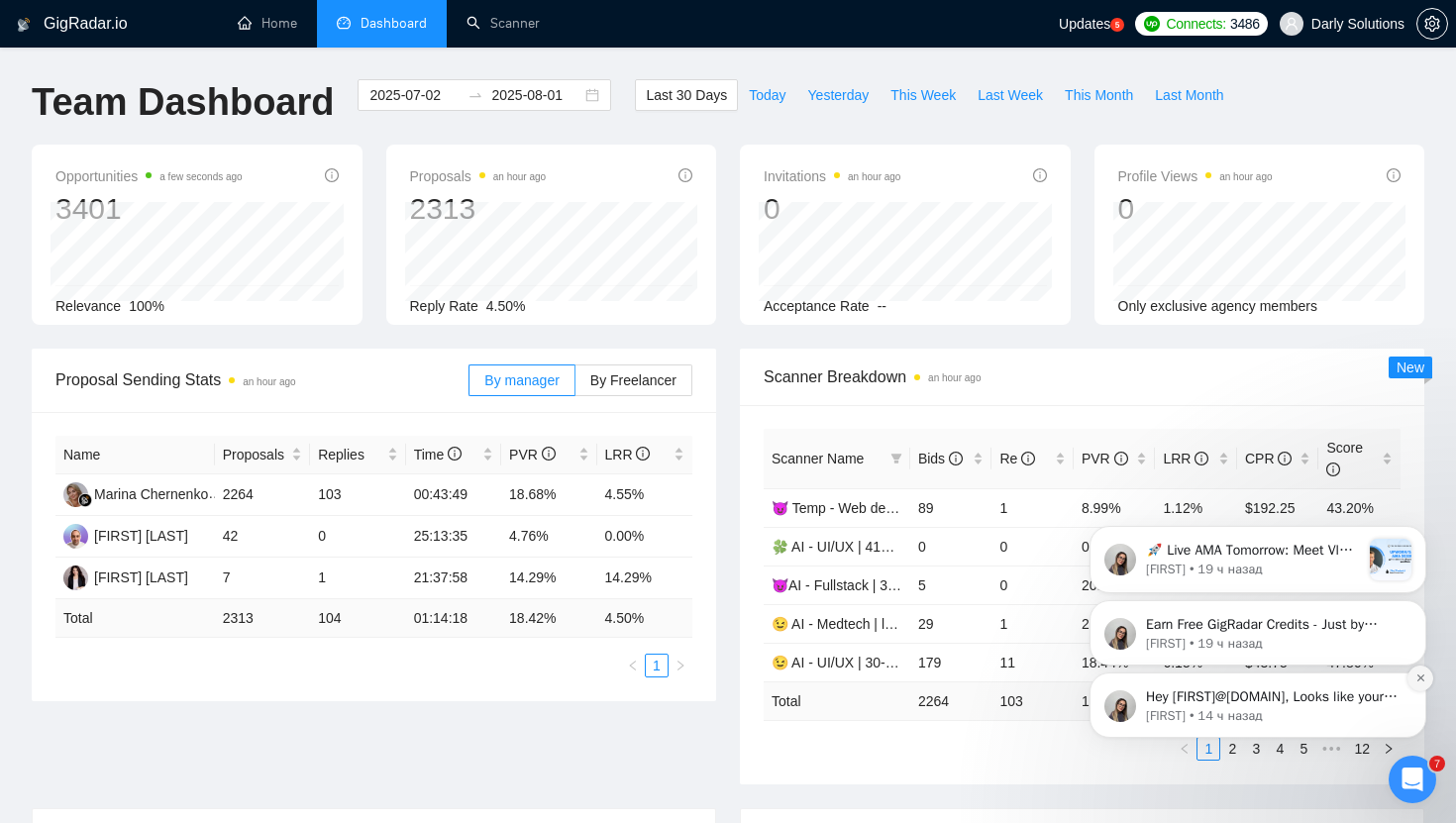 click at bounding box center (1420, 678) 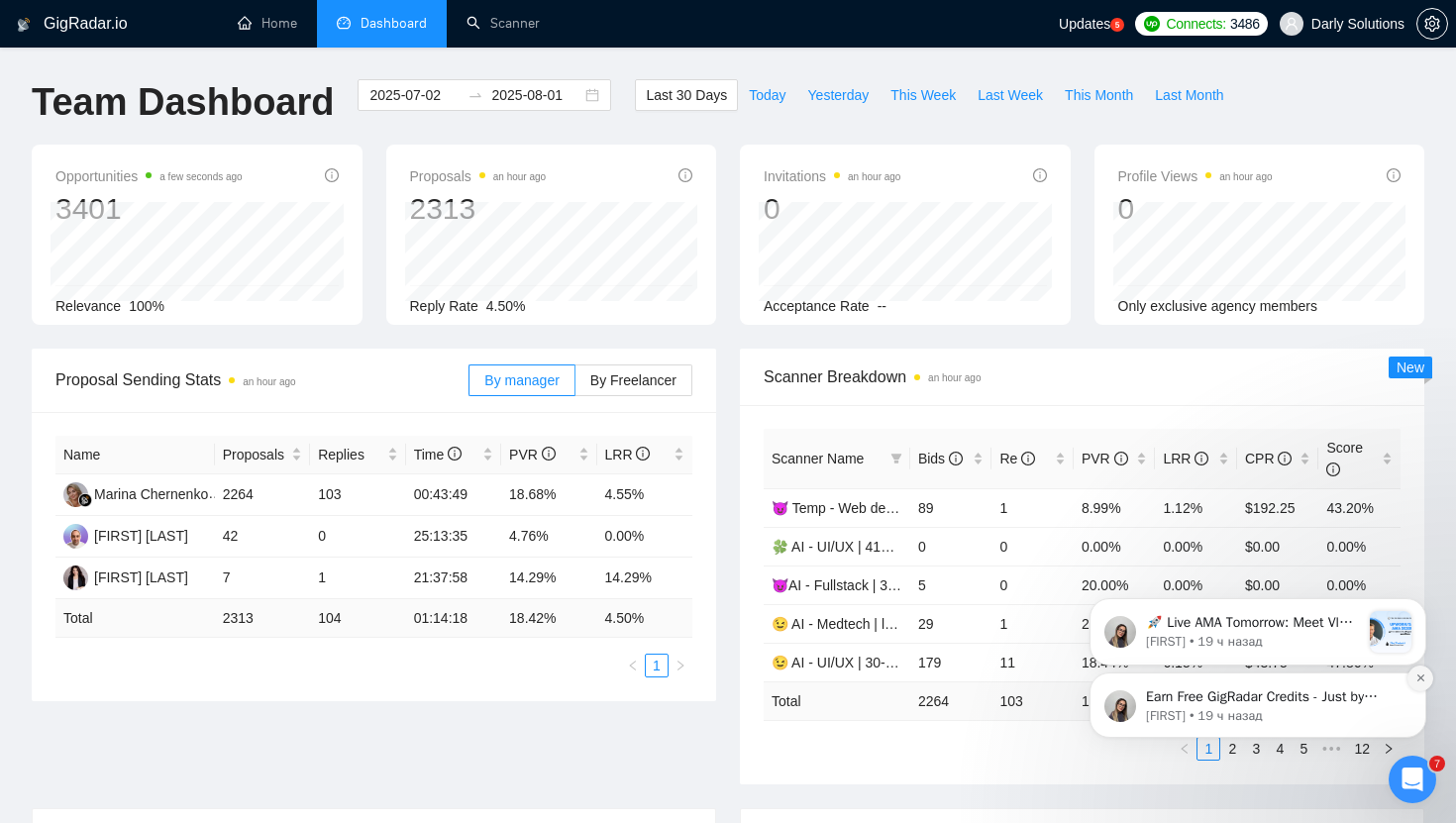 click at bounding box center (1420, 678) 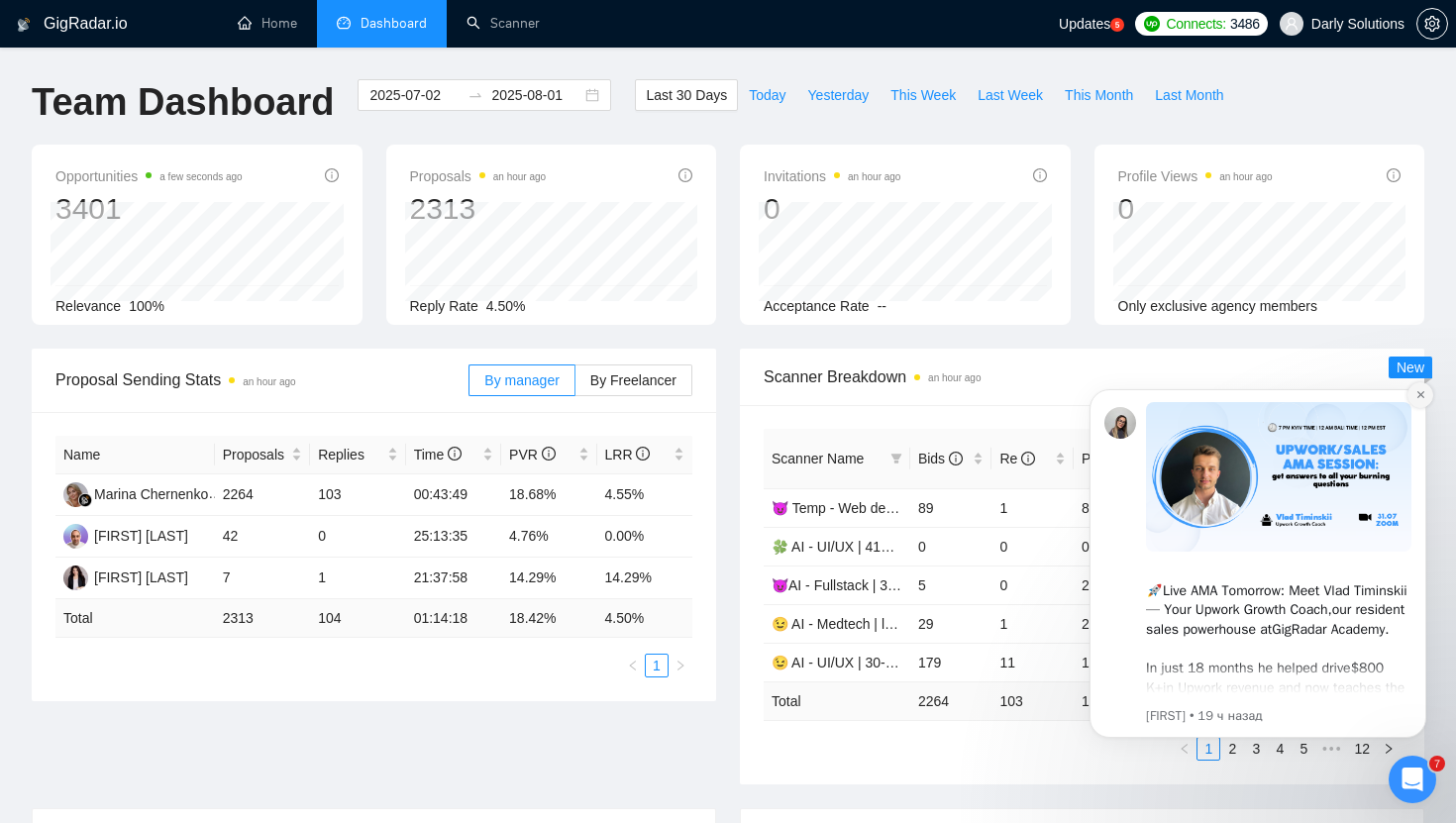 click at bounding box center (1420, 395) 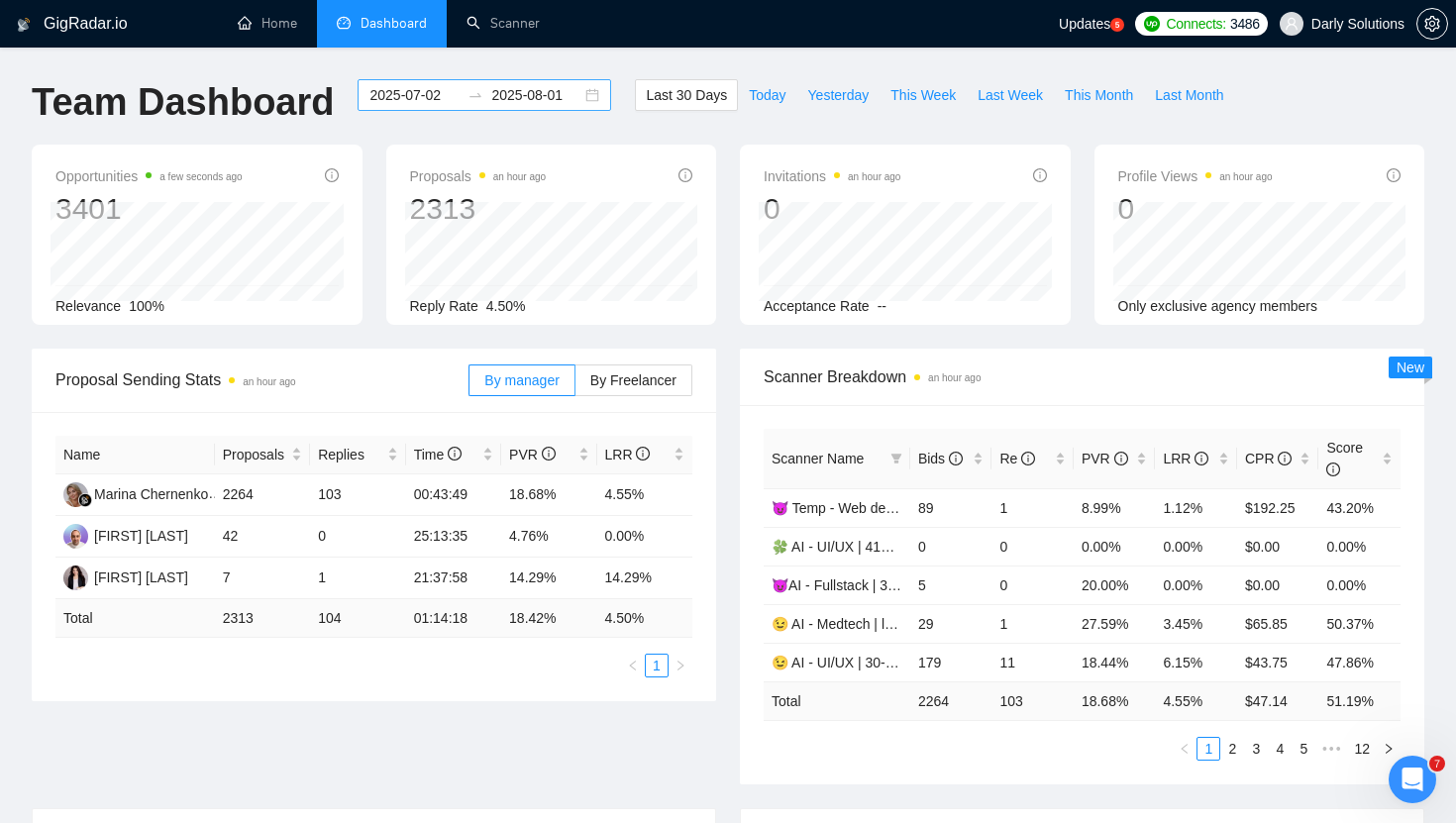 click on "2025-07-02" at bounding box center (414, 95) 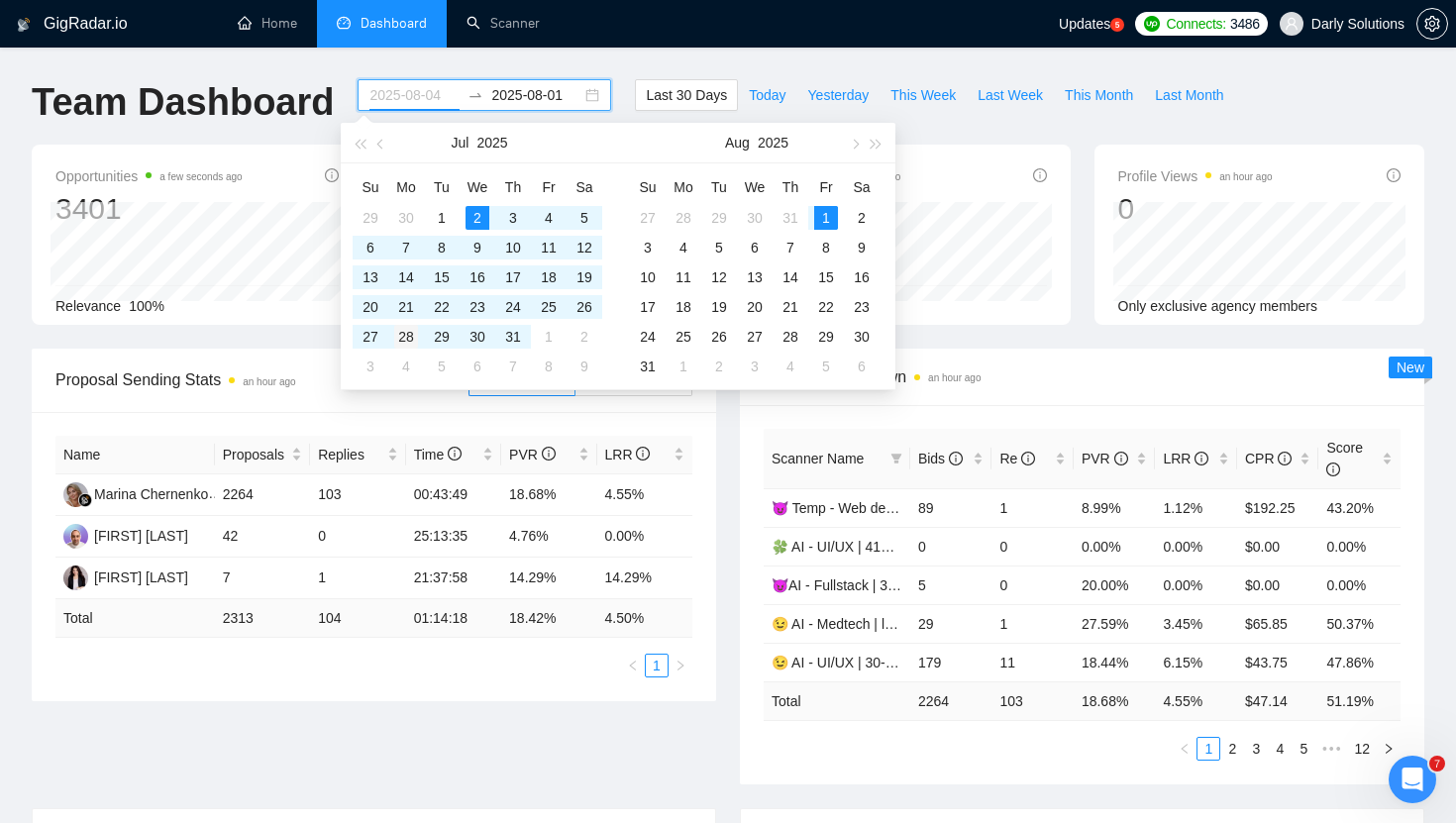 type on "2025-07-28" 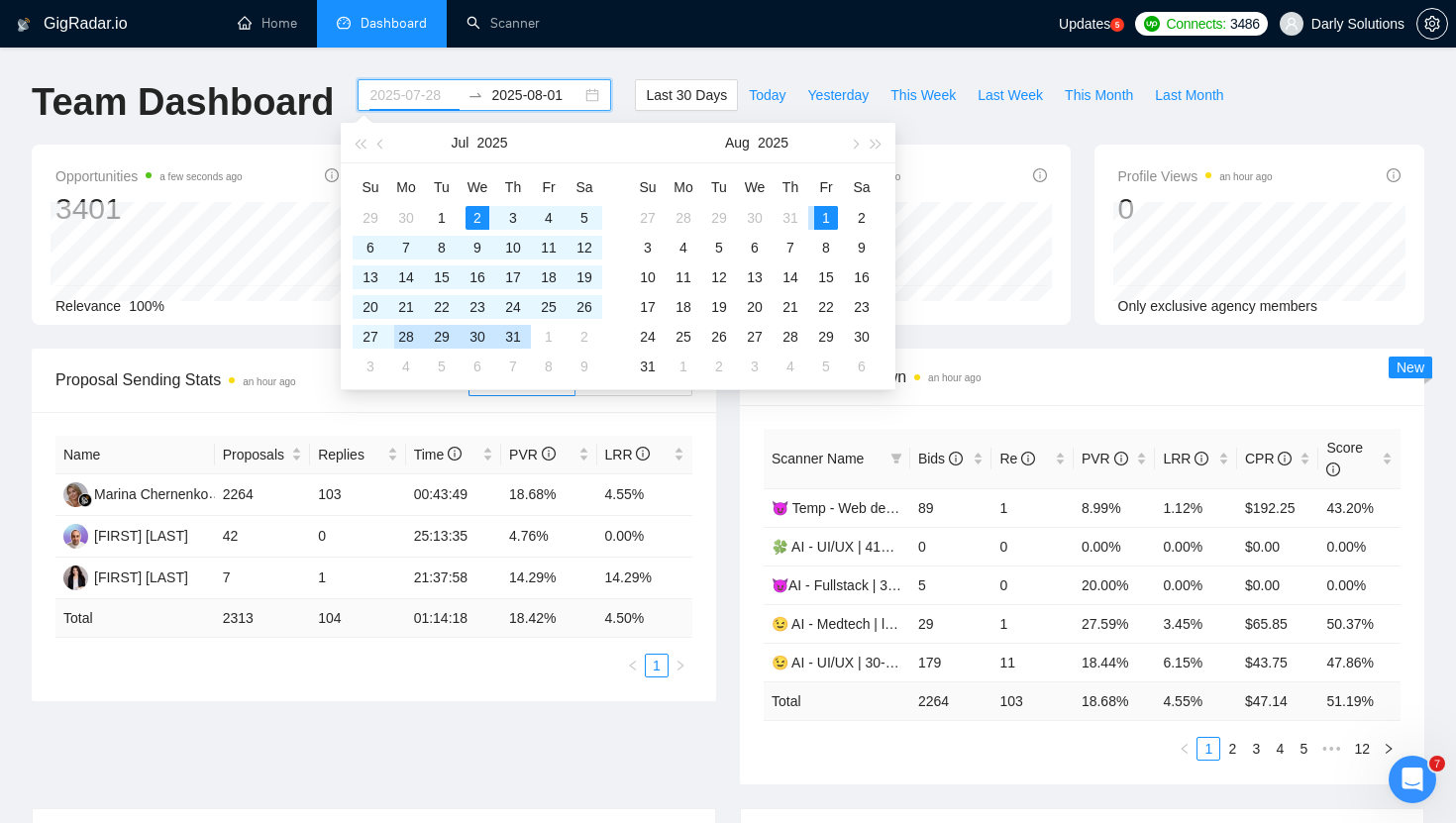 click on "28" at bounding box center (406, 337) 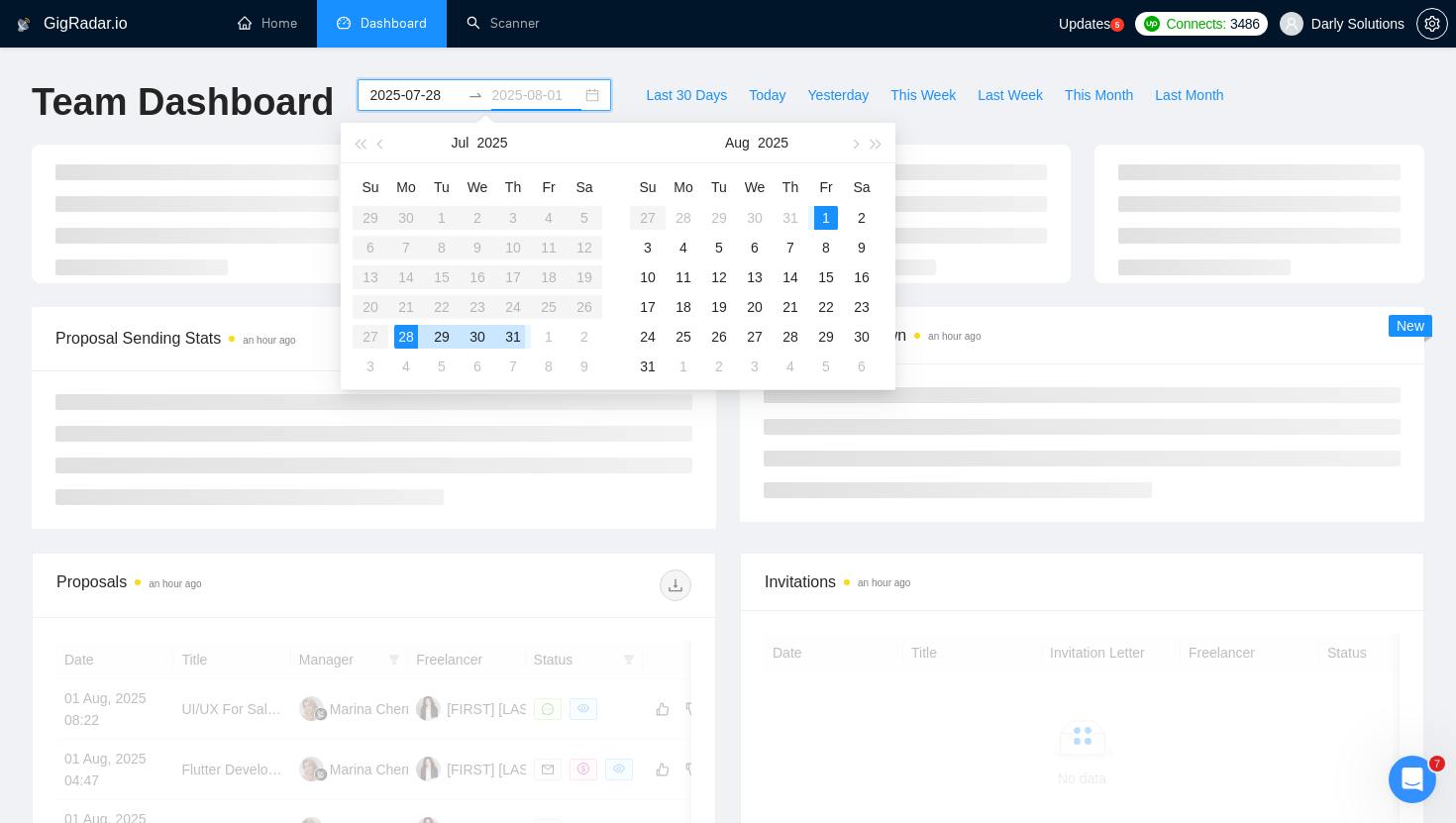 type on "2025-07-31" 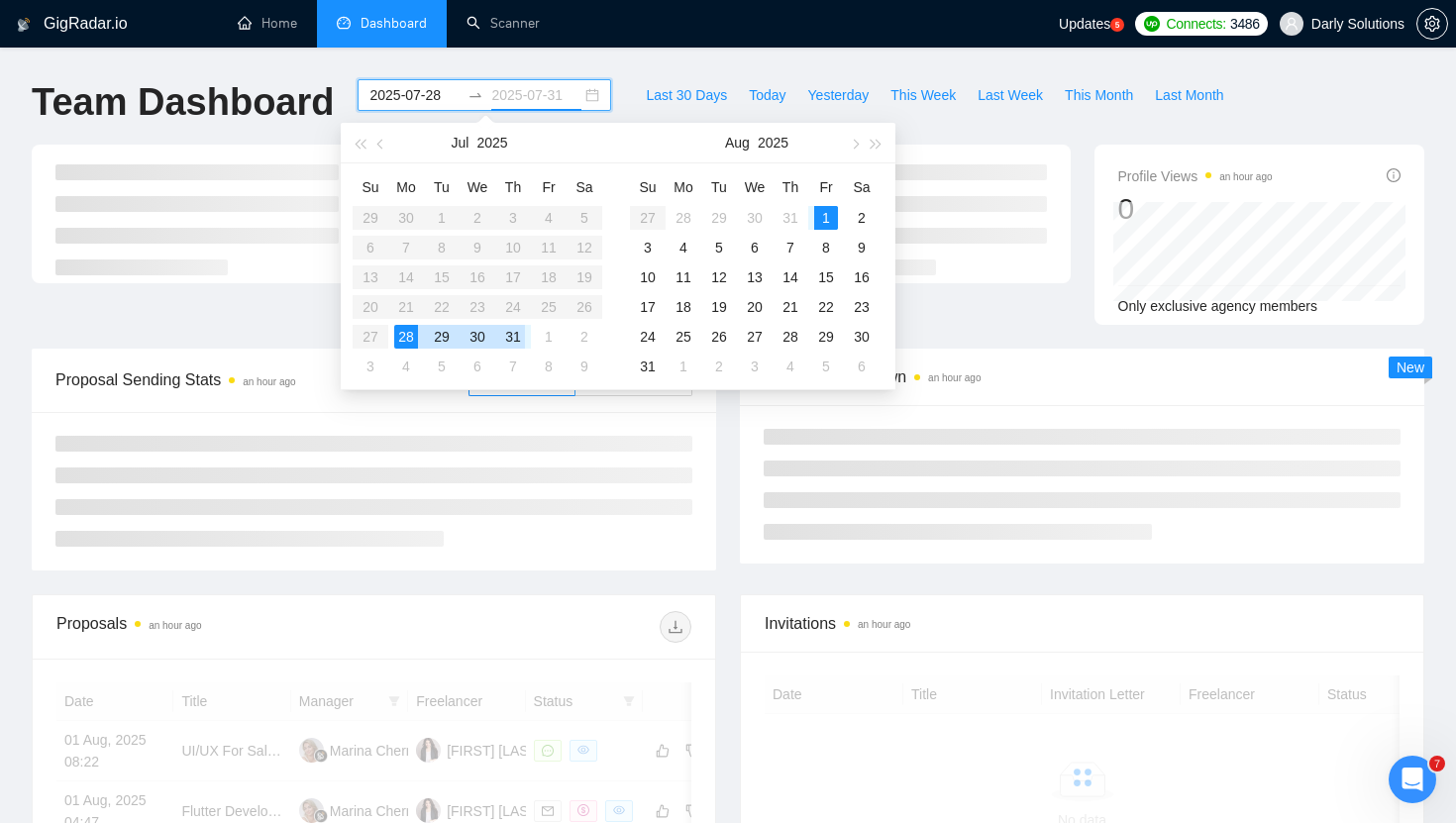 click on "31" at bounding box center [513, 337] 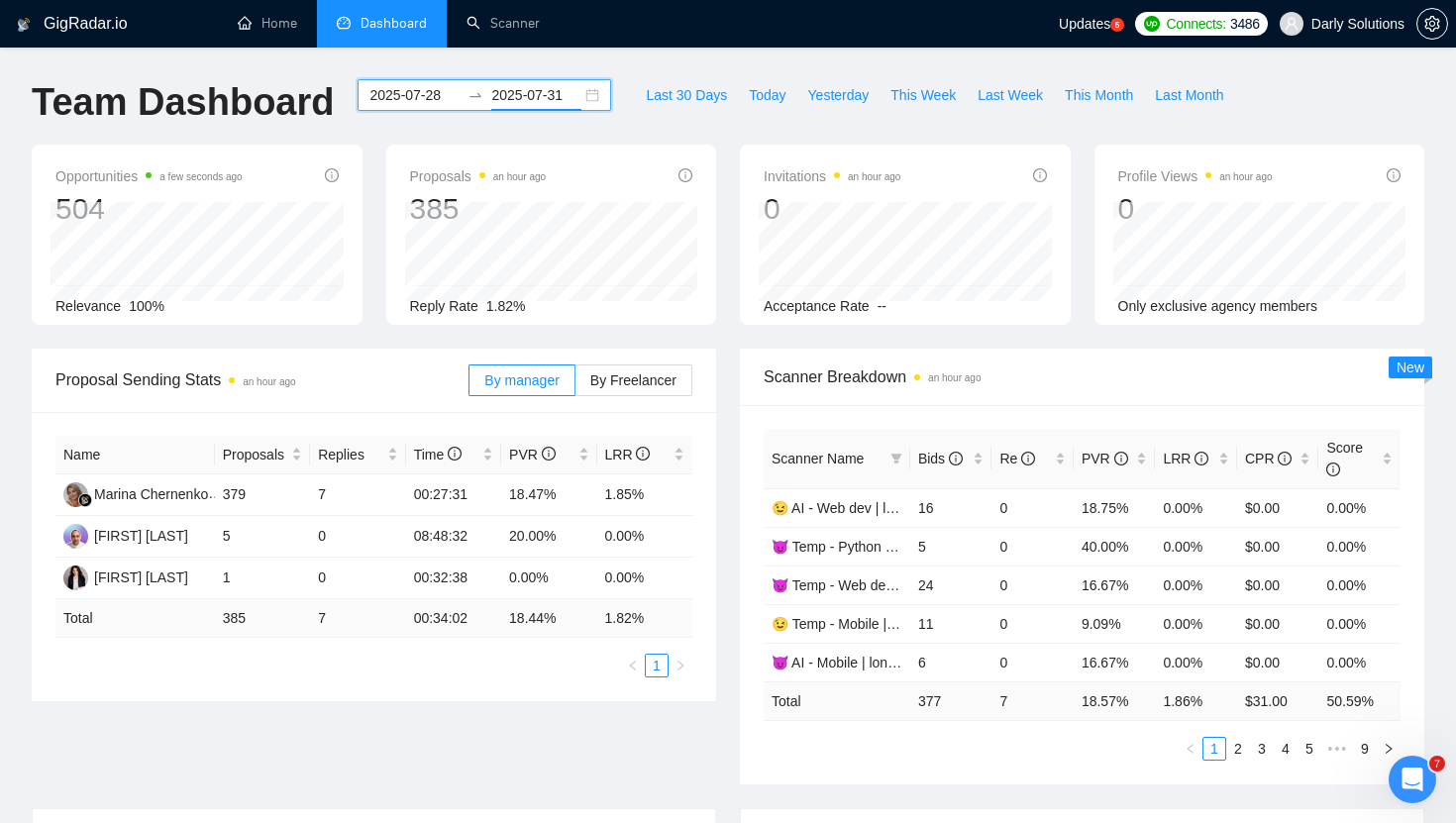 click on "2025-07-28 2025-07-31" at bounding box center [484, 95] 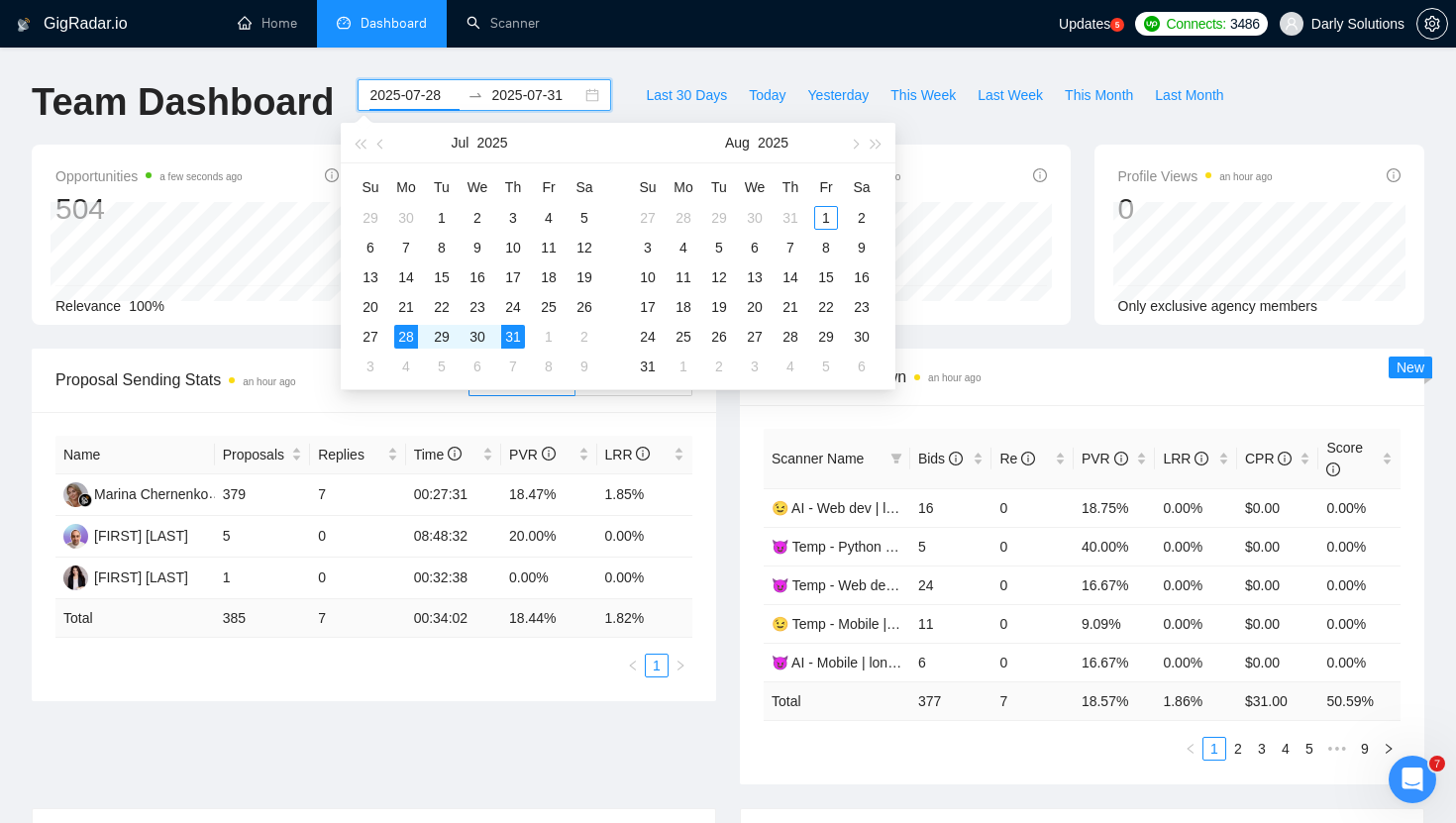 click on "2025-07-28 2025-07-31" at bounding box center [484, 95] 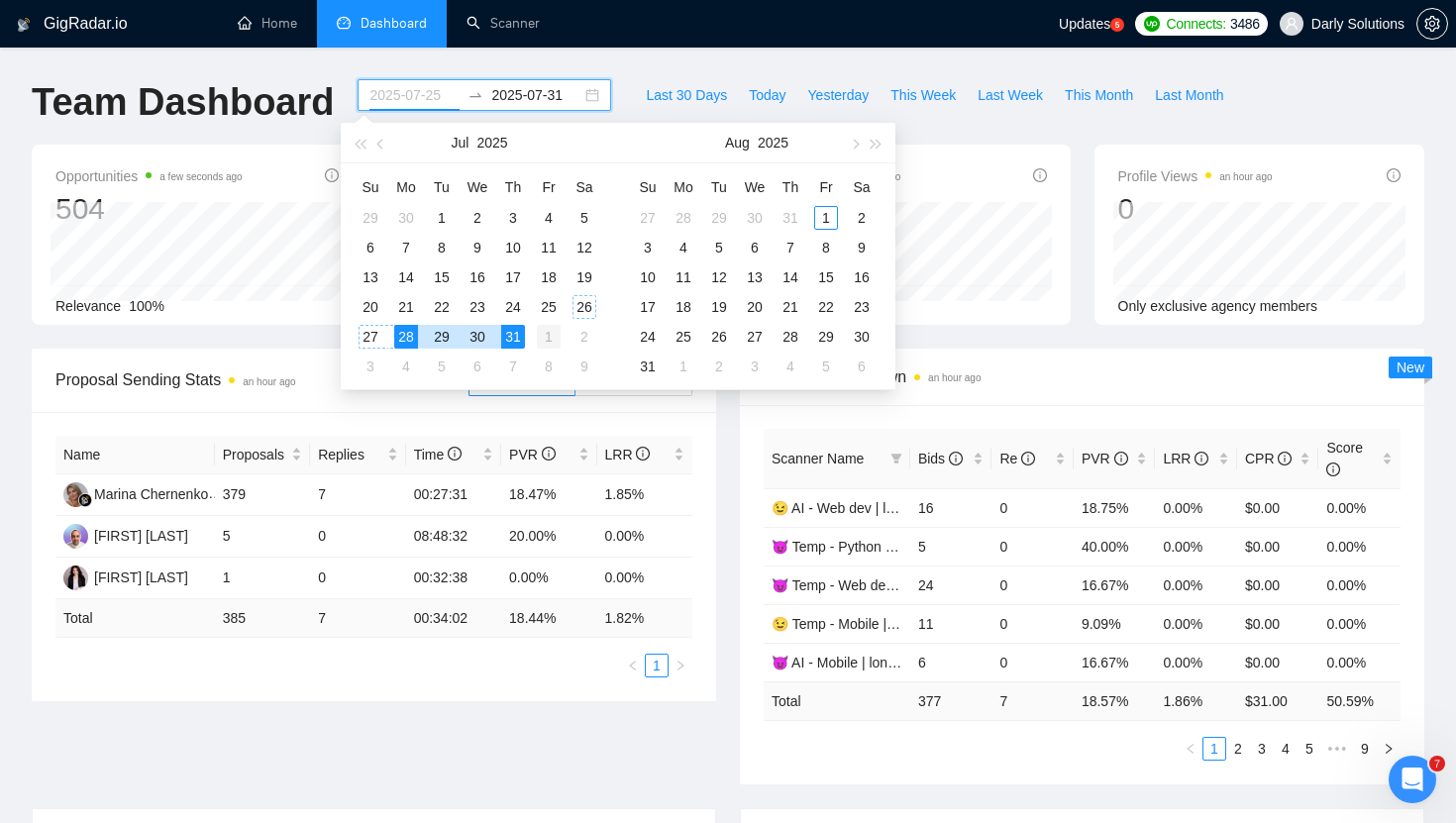 type on "2025-08-01" 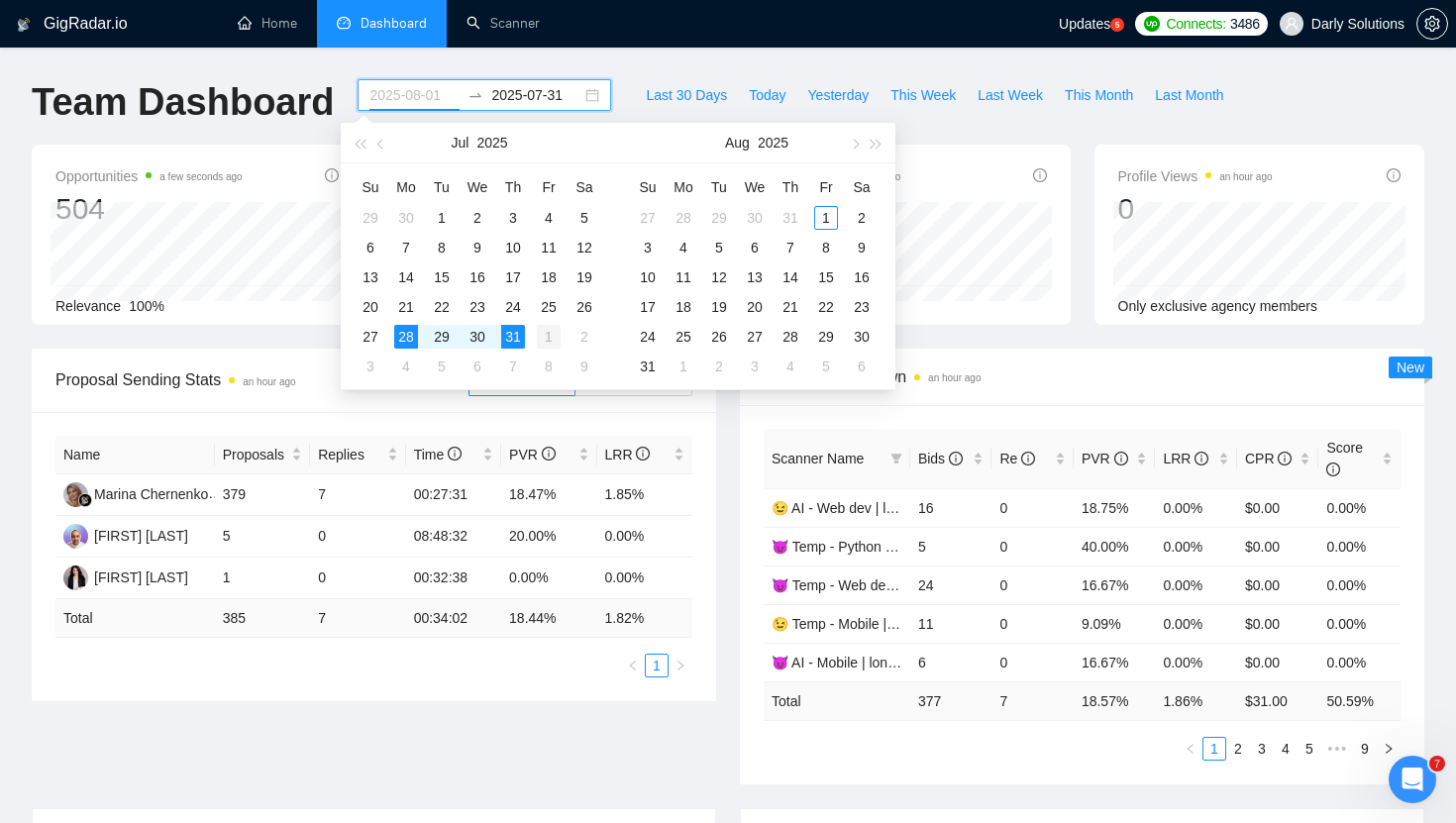 click on "1" at bounding box center [549, 337] 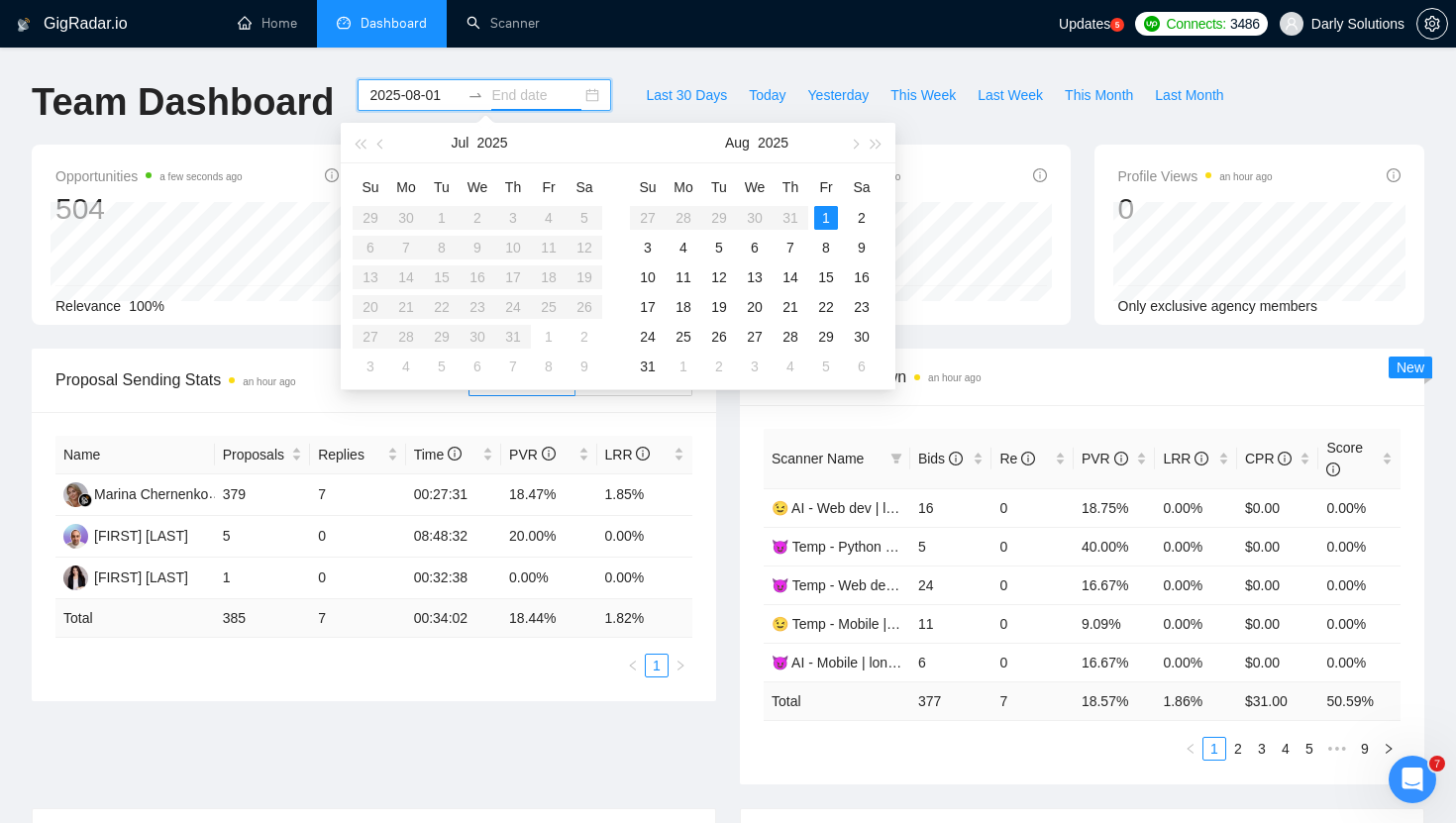 type on "2025-08-09" 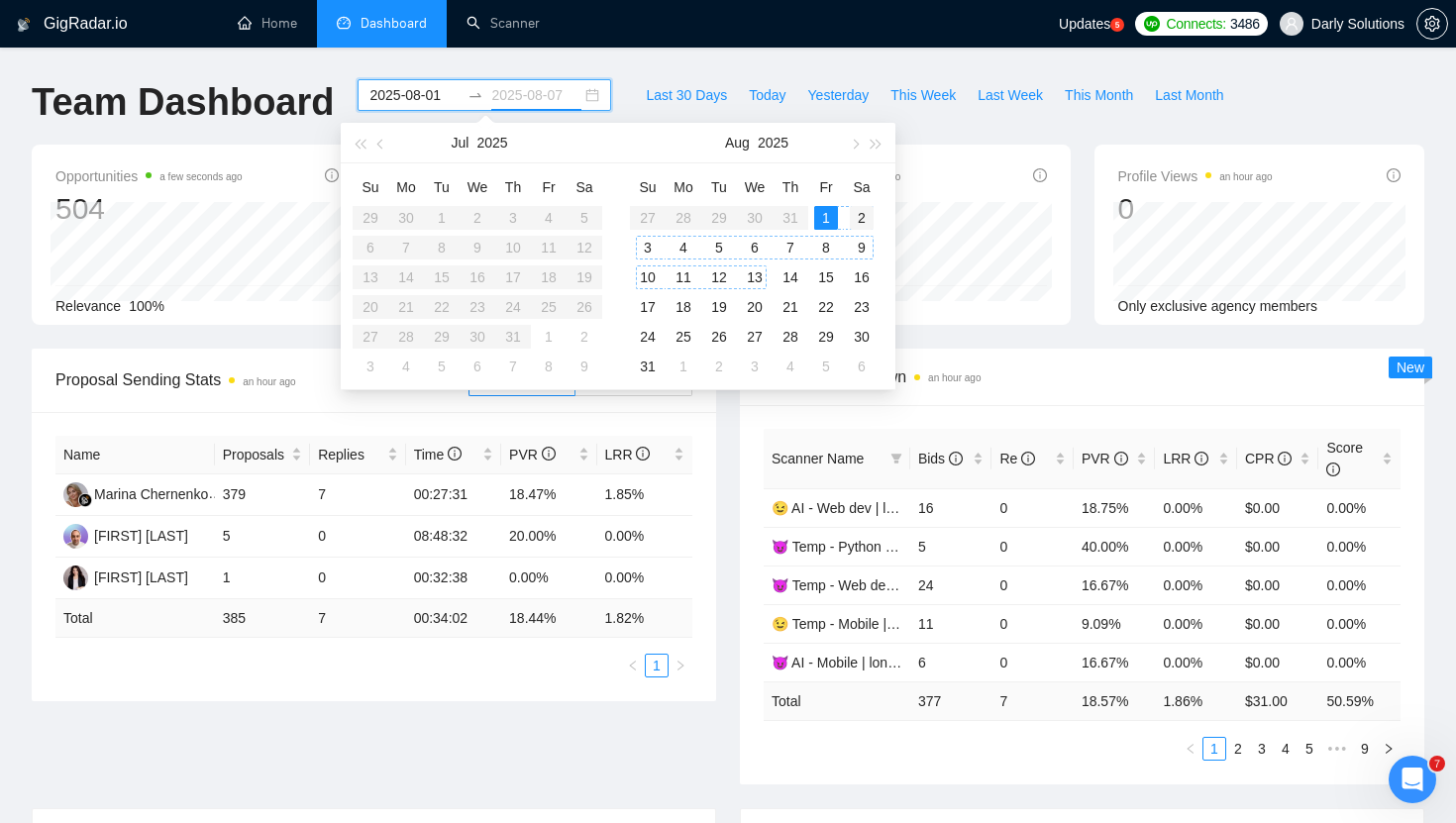 type on "2025-08-02" 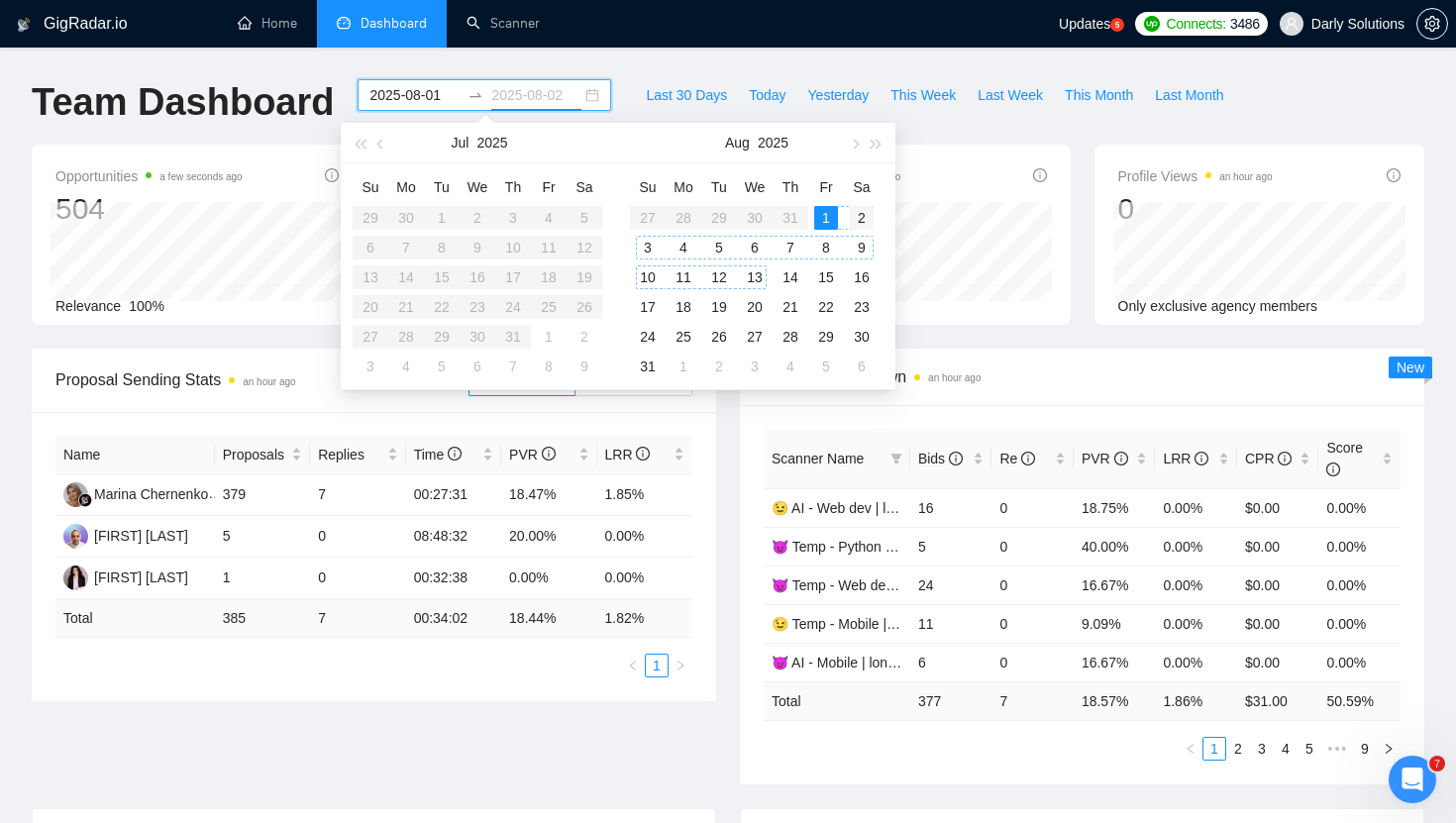 type 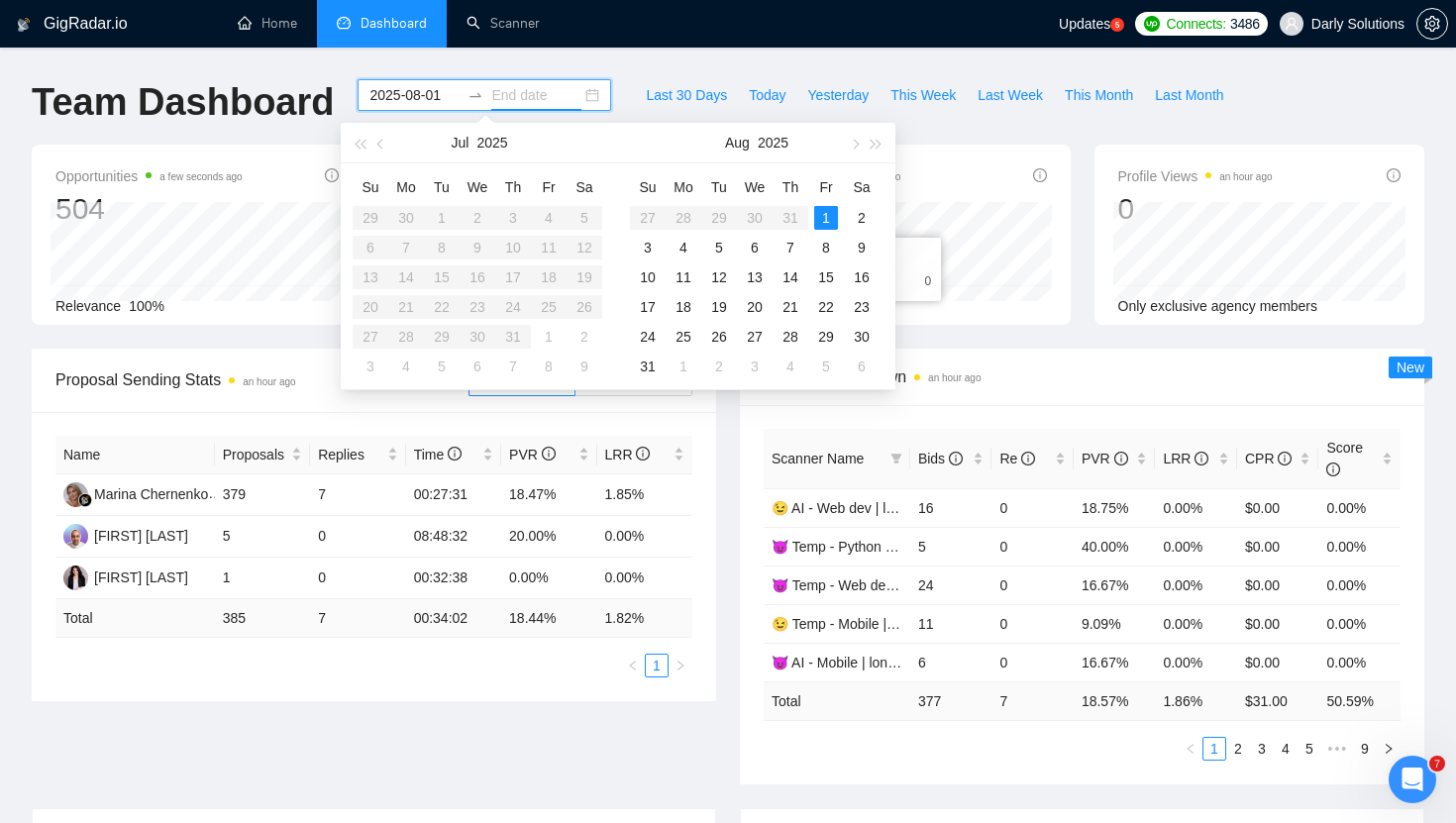 click on "Scanner Breakdown an hour ago" at bounding box center [1082, 376] 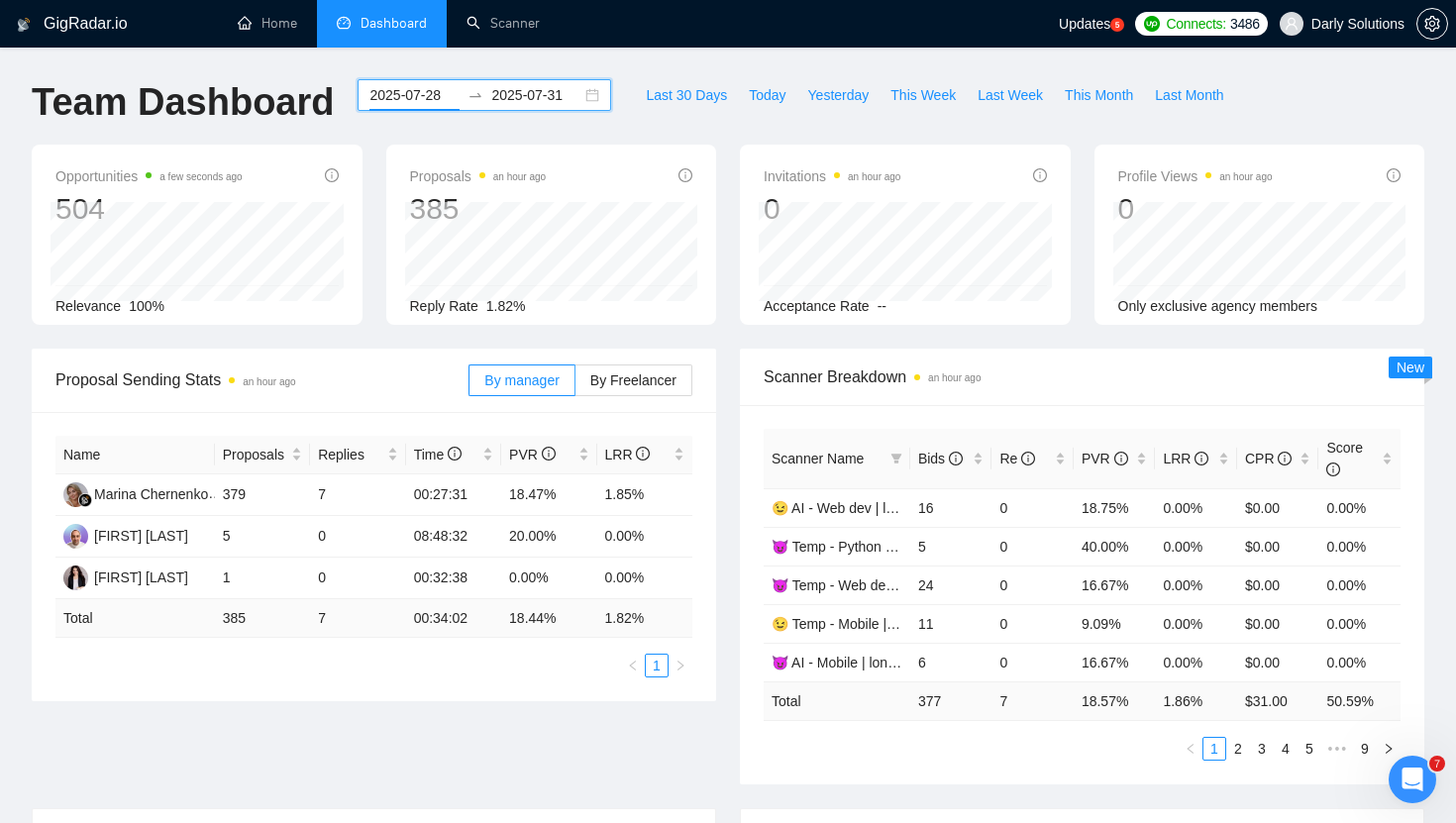 click on "2025-07-28" at bounding box center (414, 95) 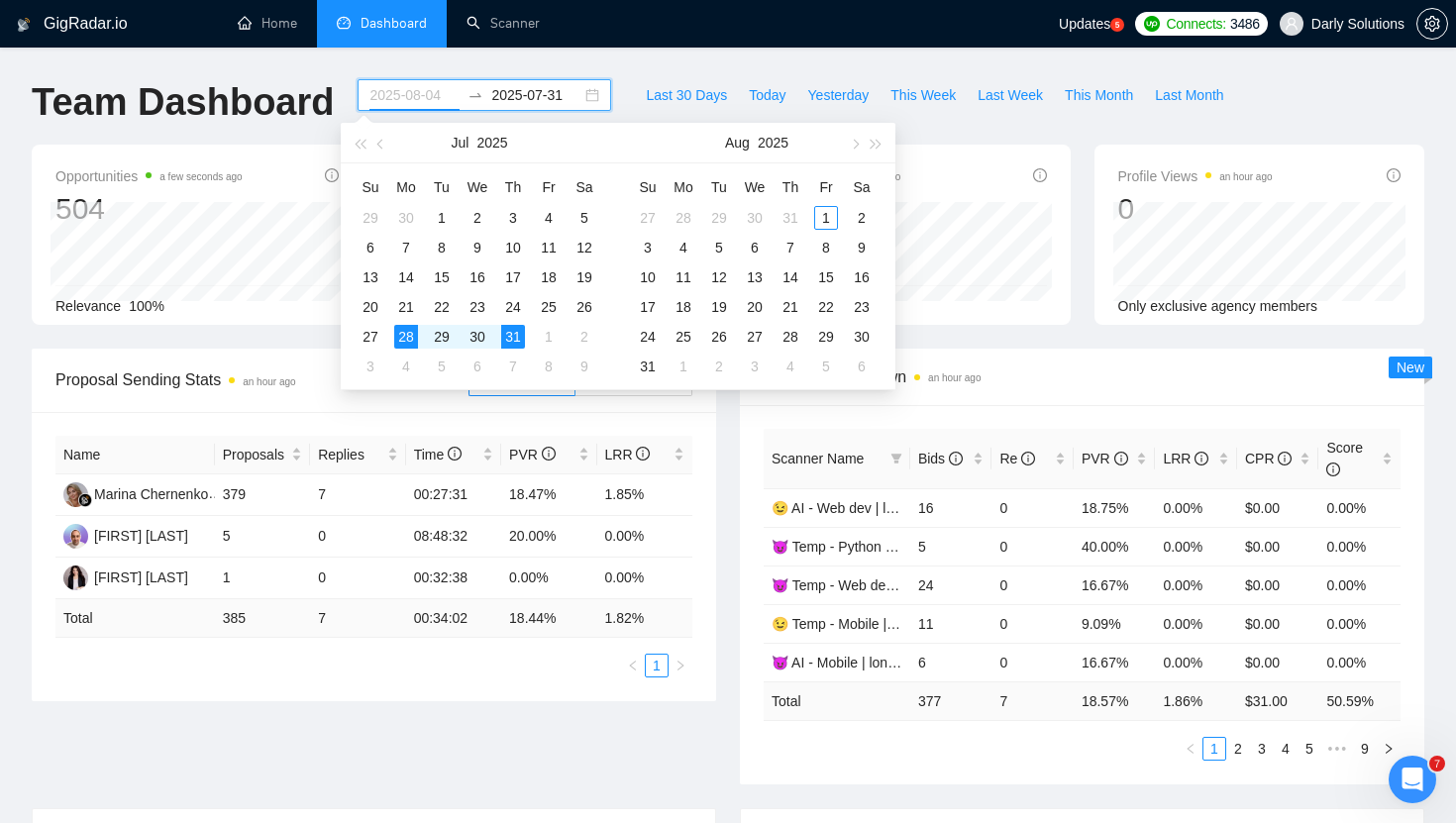 type on "2025-07-28" 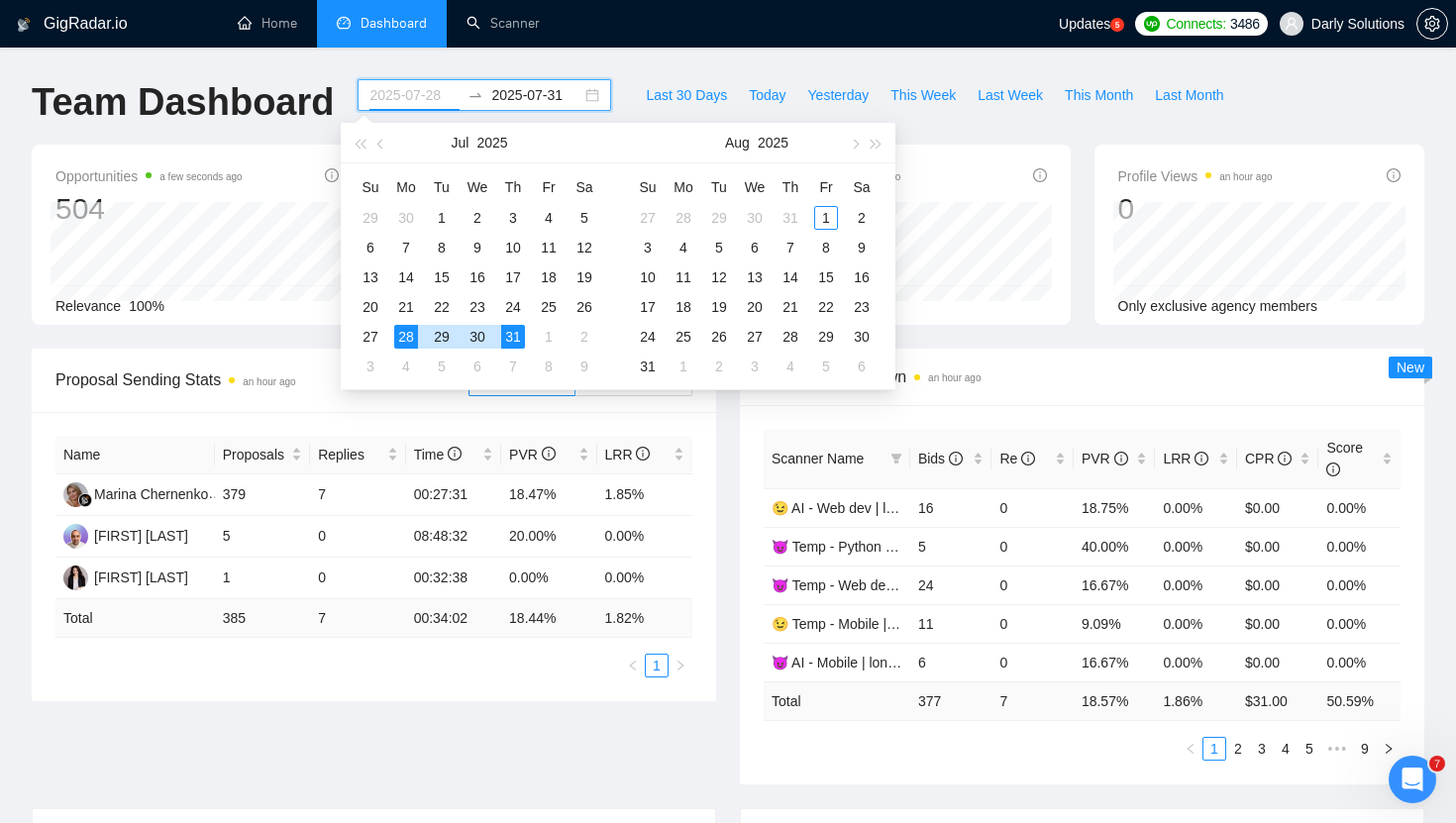 click on "28" at bounding box center [406, 337] 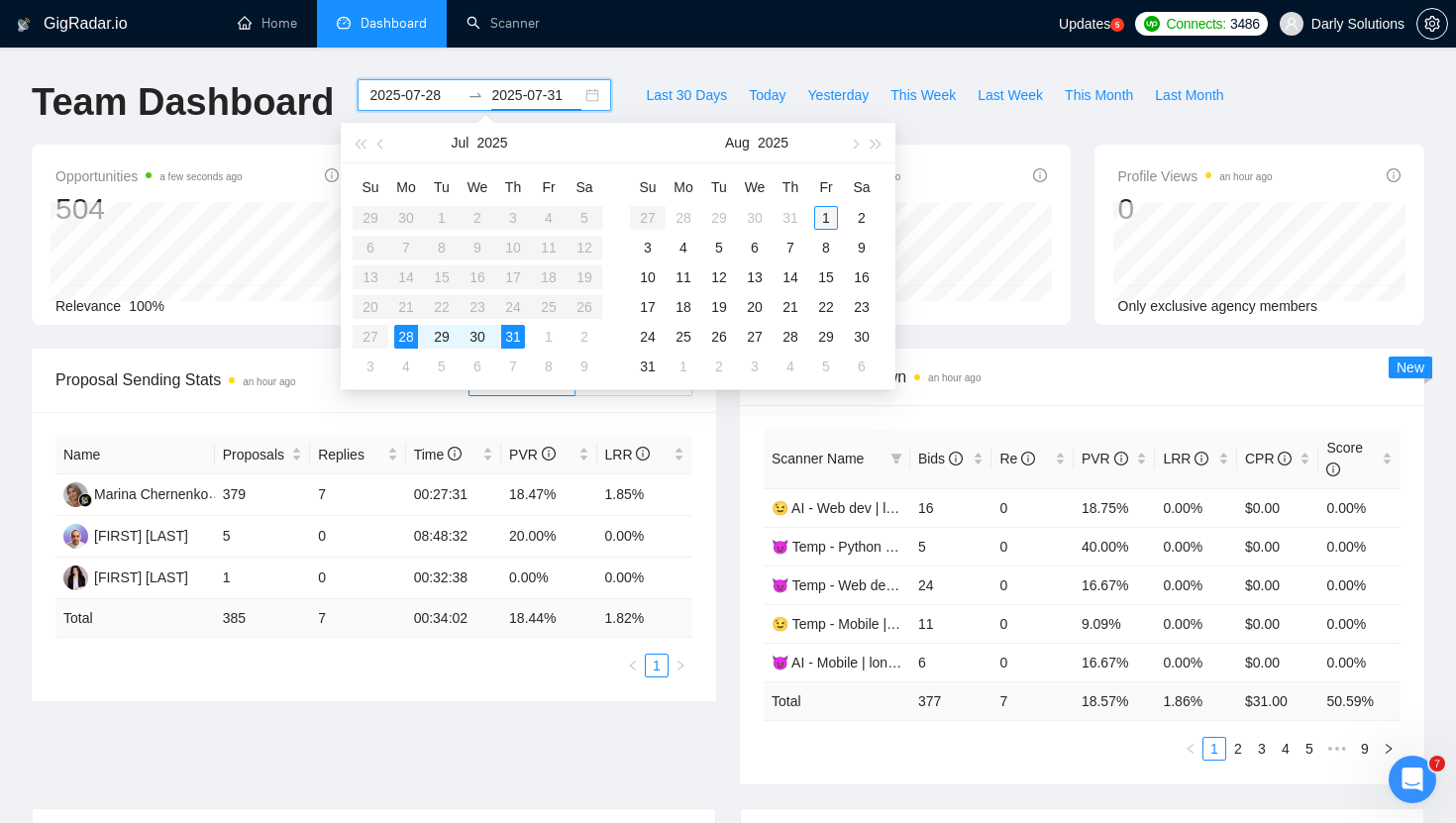 type on "2025-08-01" 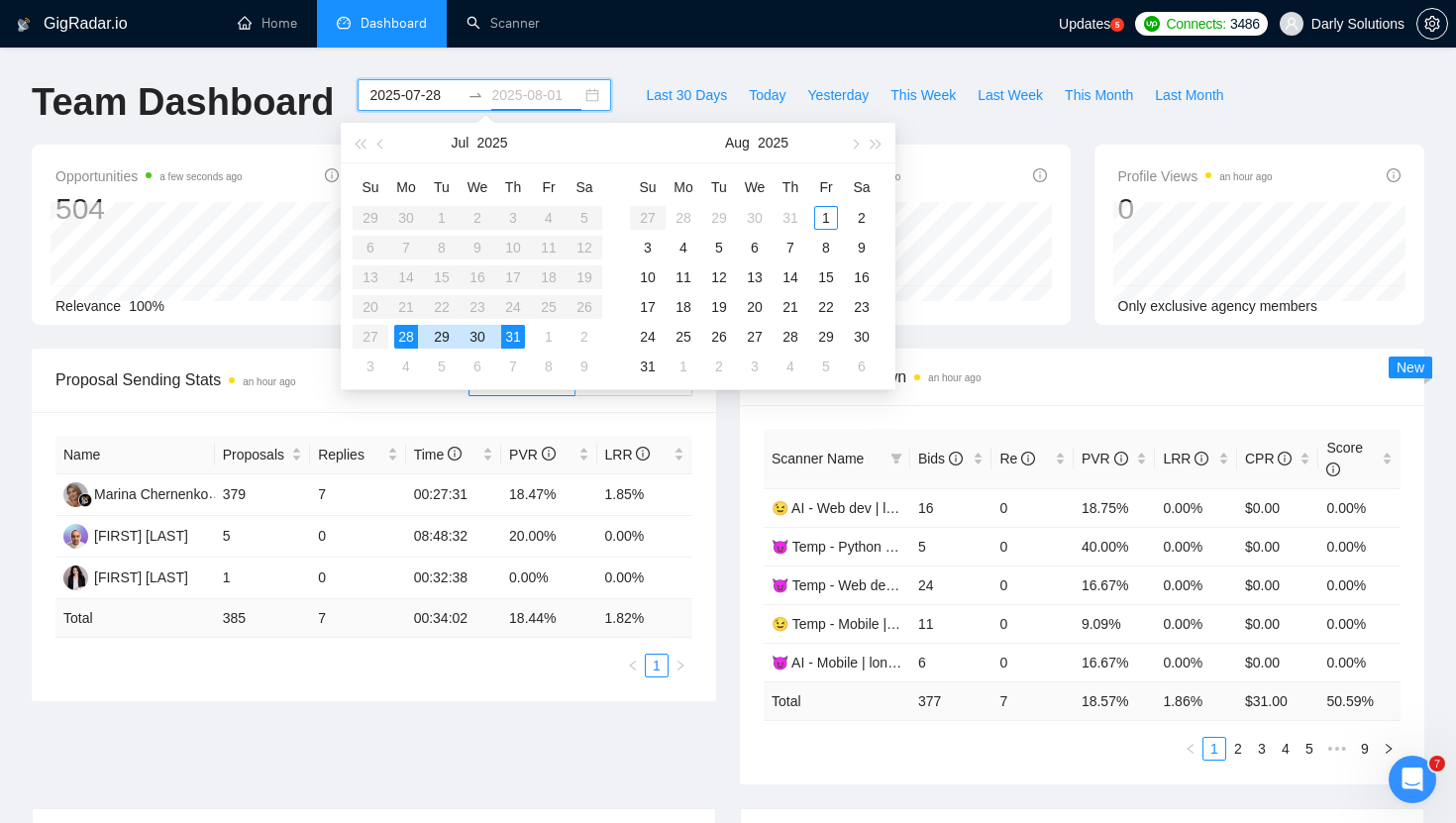 click on "1" at bounding box center (826, 218) 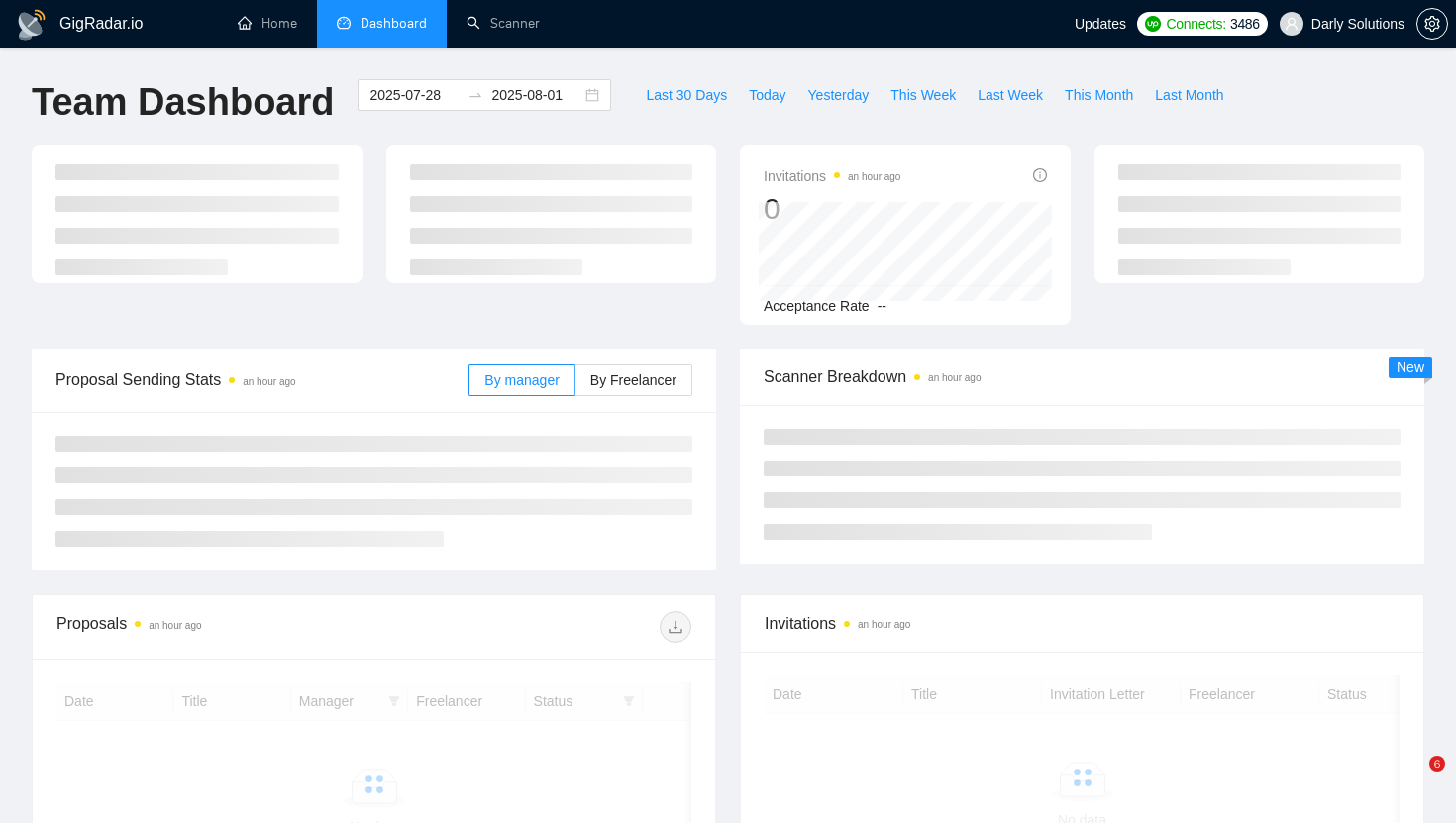 scroll, scrollTop: 0, scrollLeft: 0, axis: both 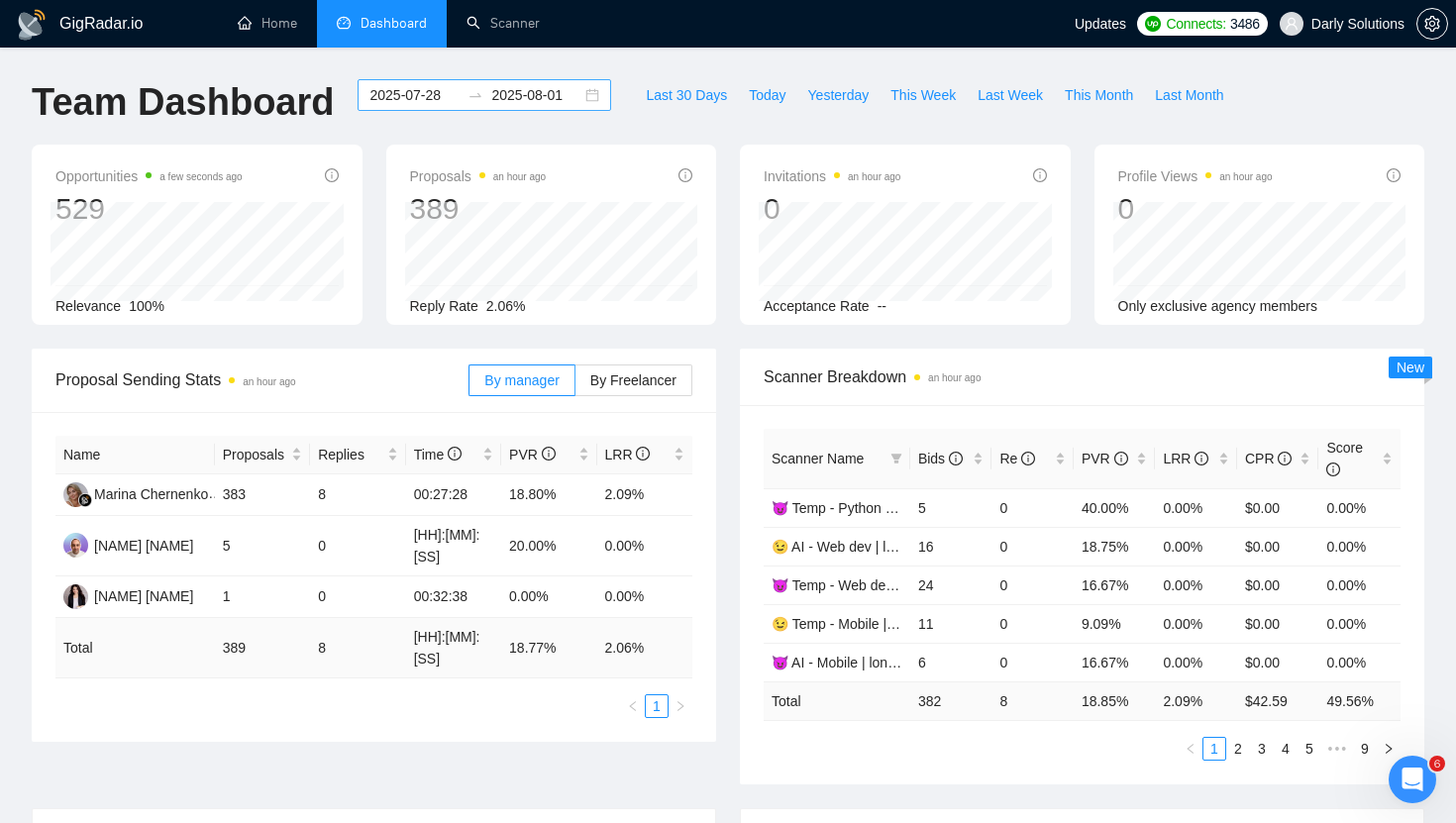 click on "2025-07-28" at bounding box center [414, 95] 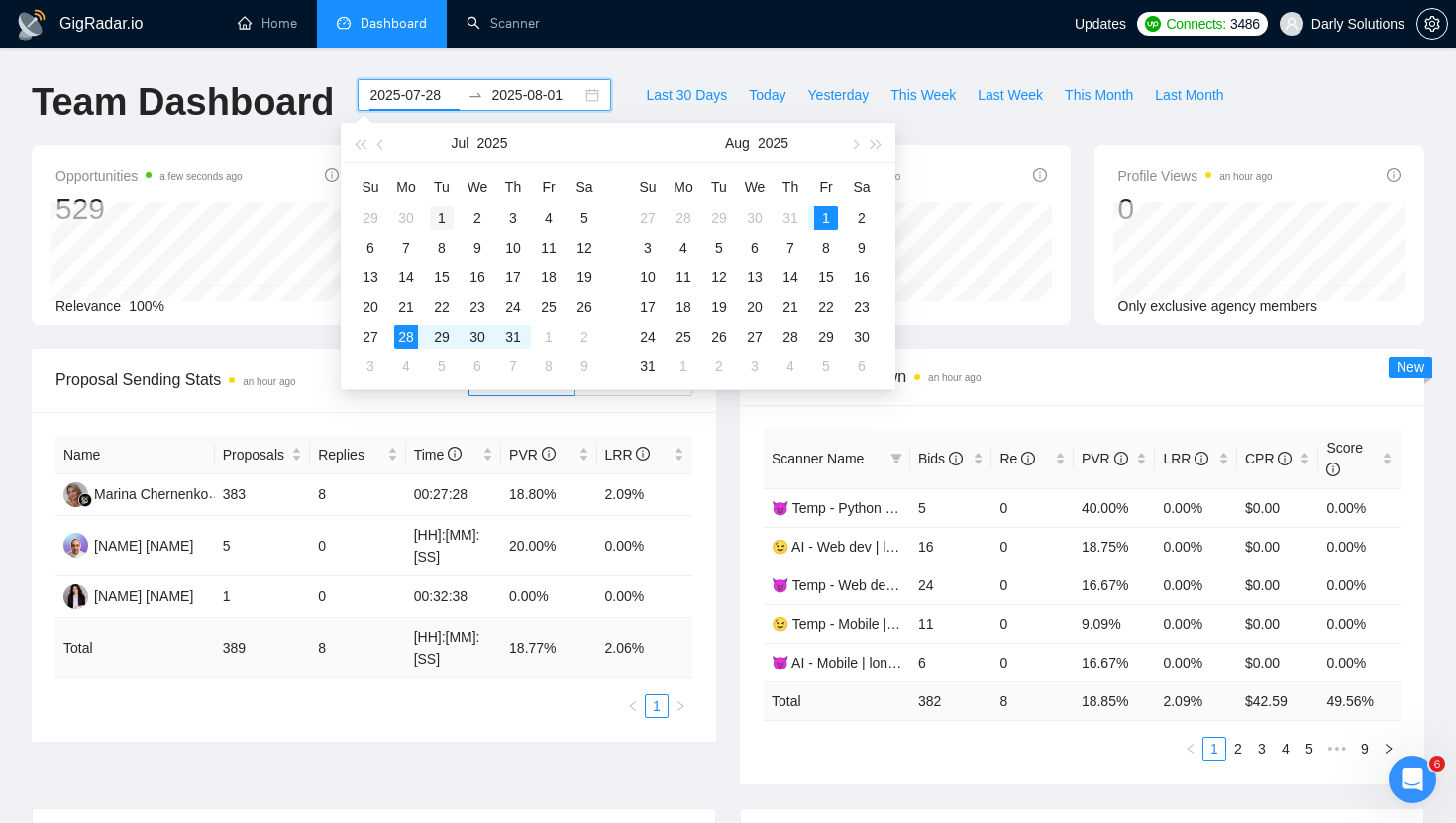 type on "2025-07-01" 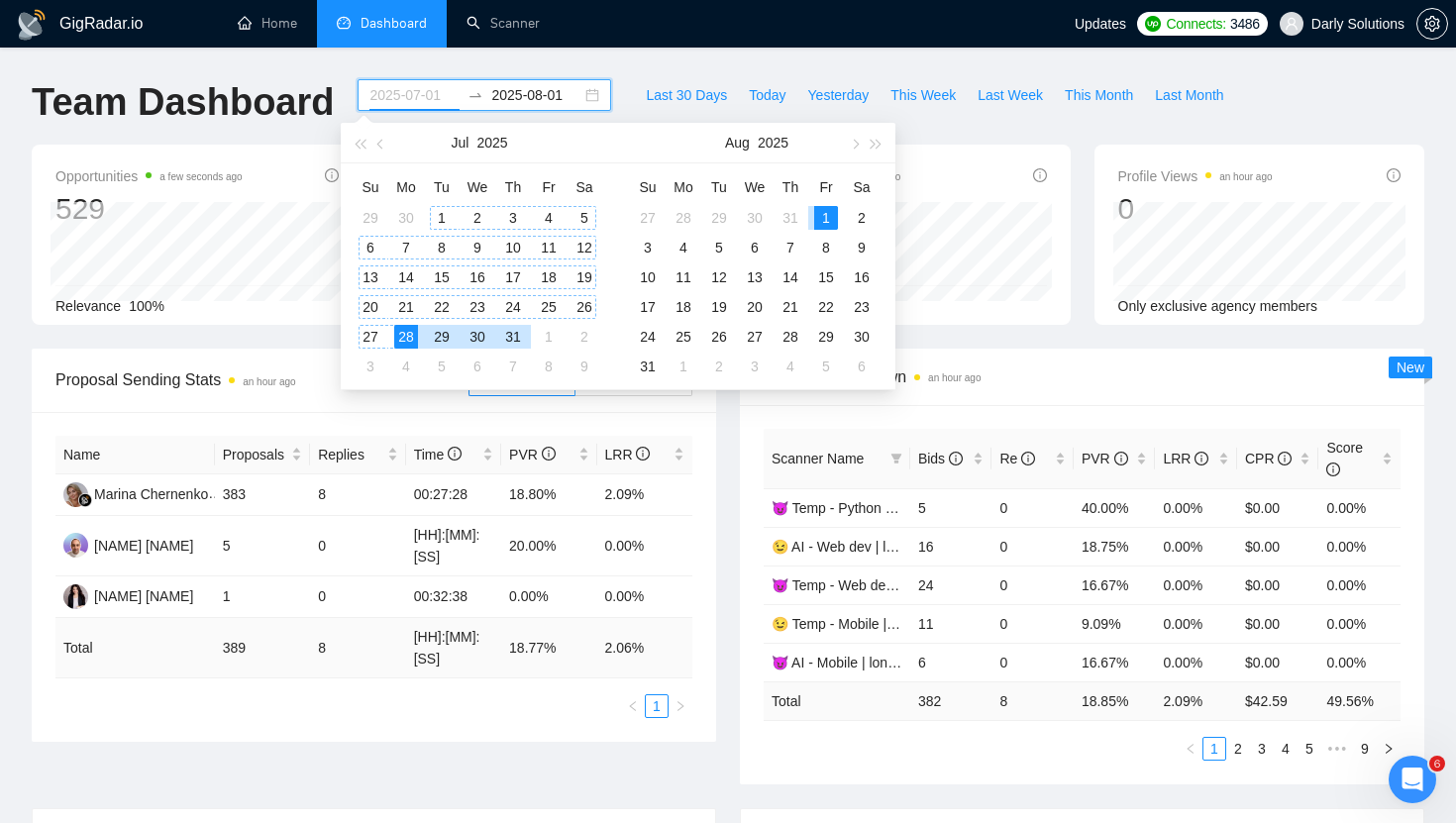 click on "1" at bounding box center (442, 218) 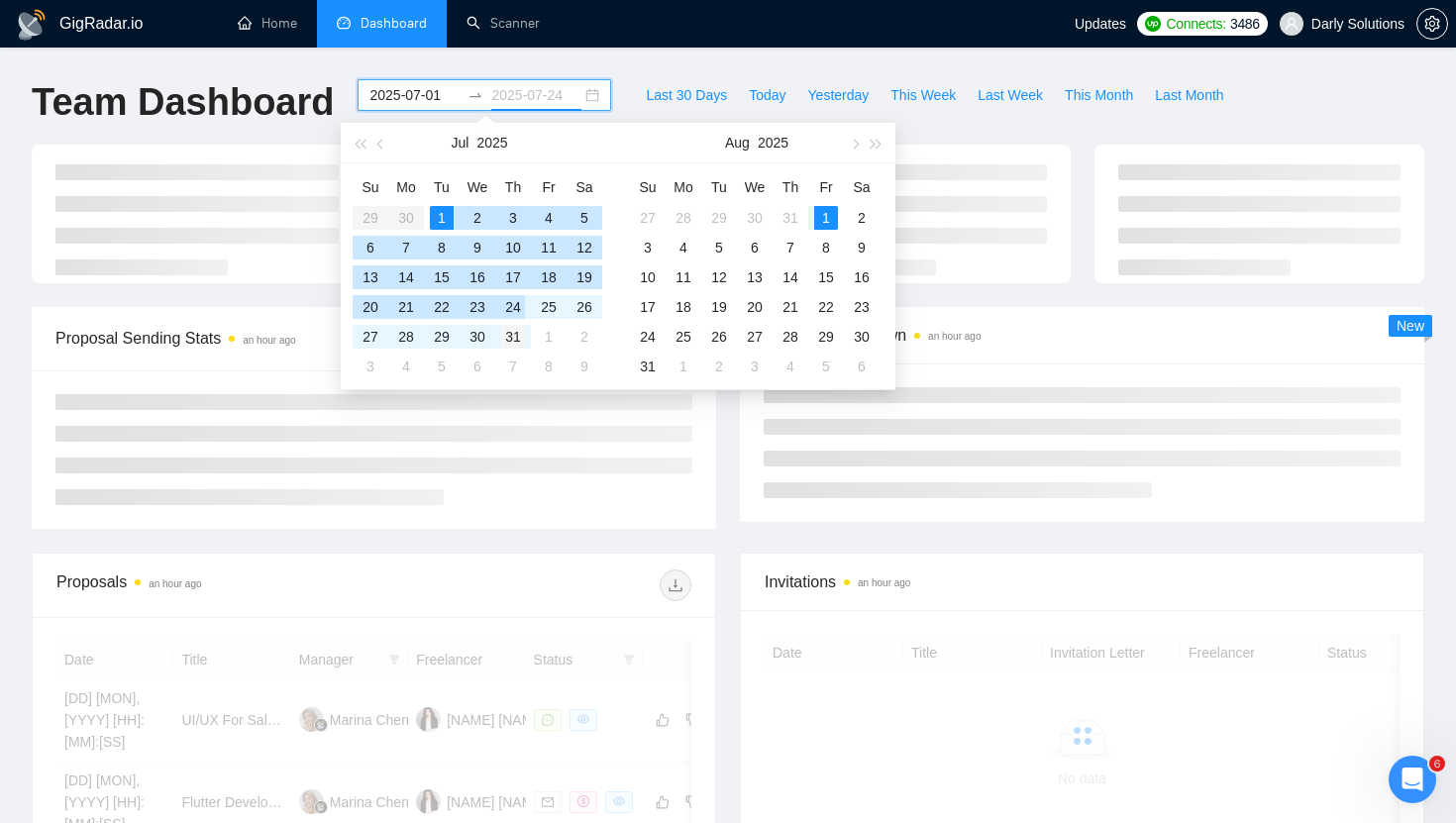 type on "2025-07-31" 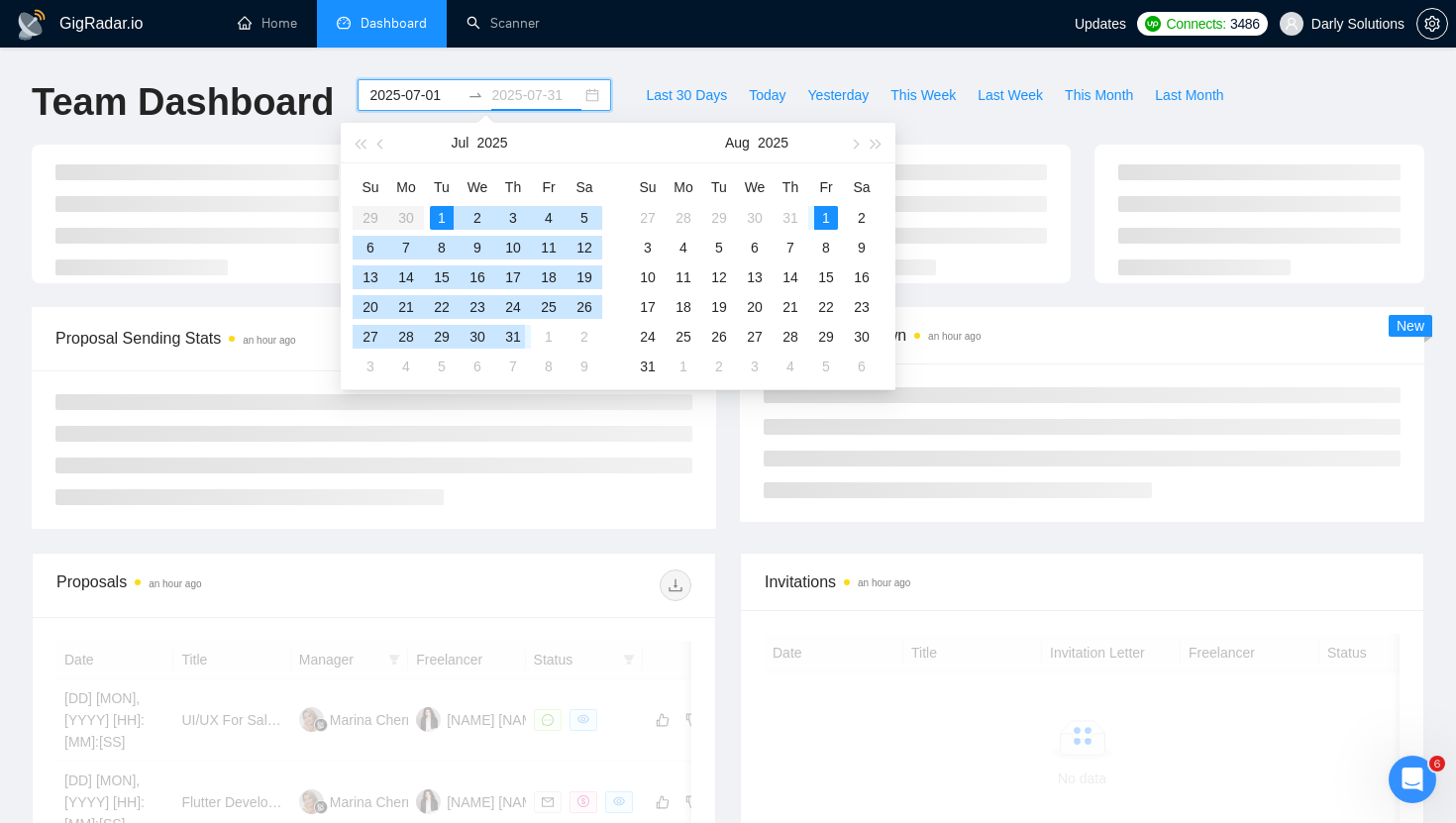 click on "31" at bounding box center (513, 337) 